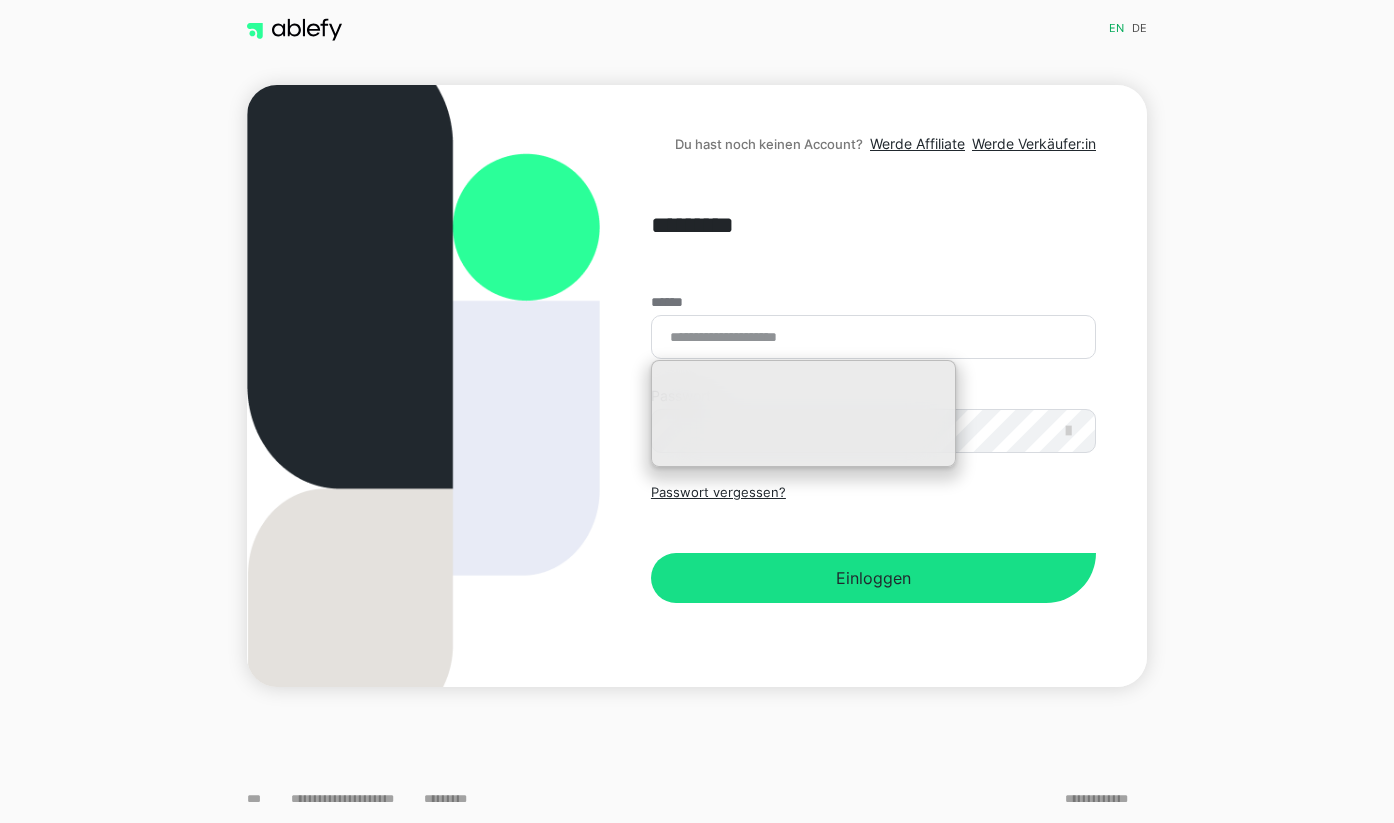 scroll, scrollTop: 0, scrollLeft: 0, axis: both 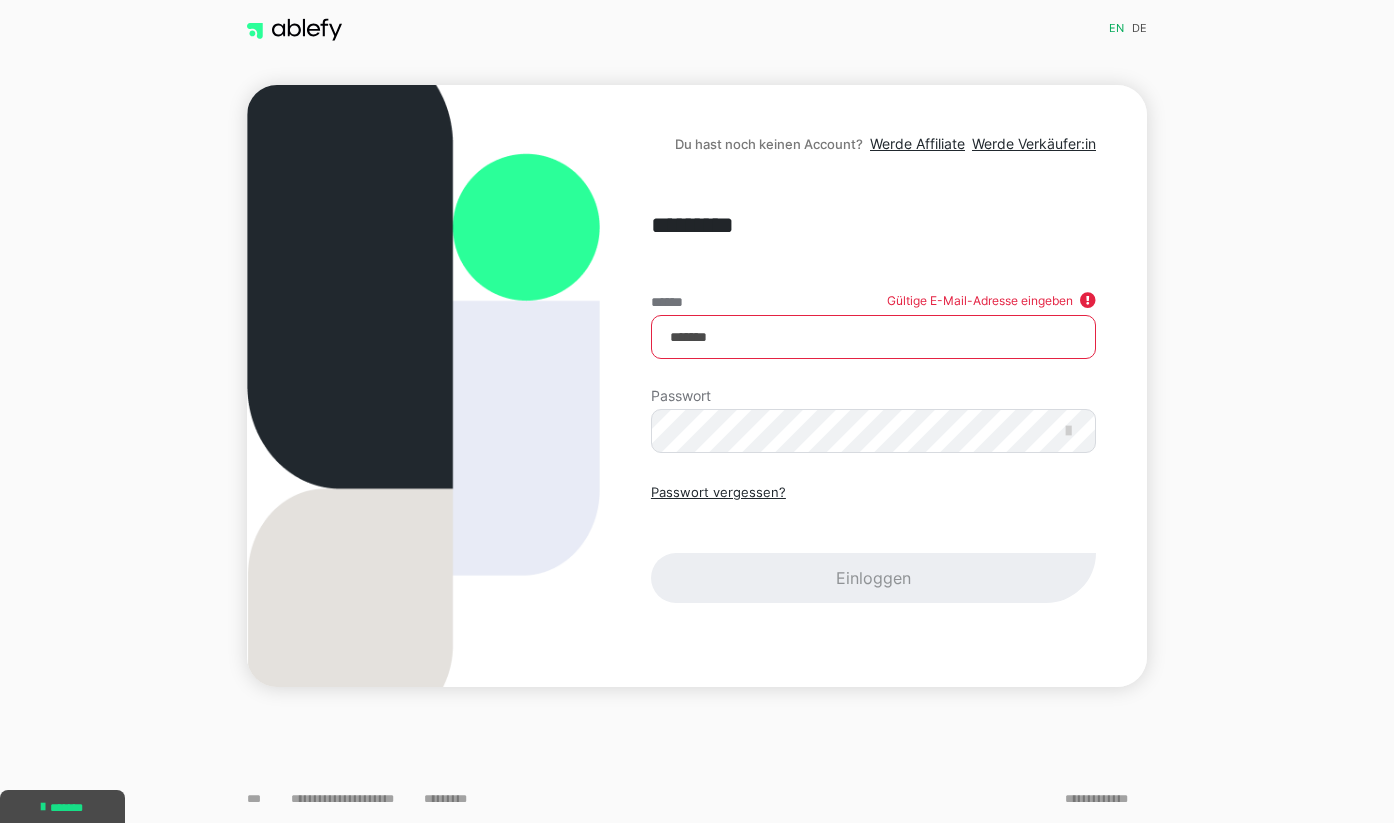 type on "**********" 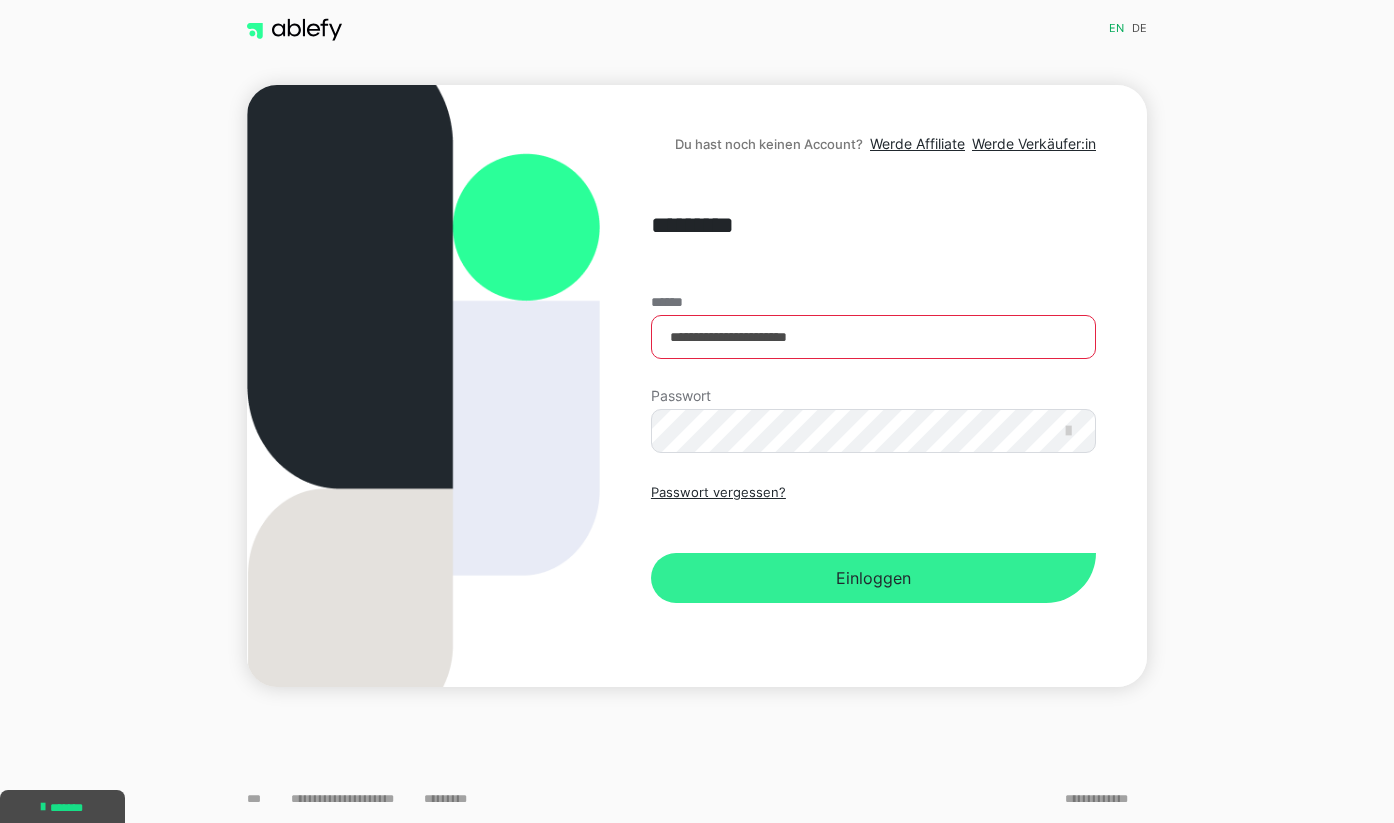 click on "Einloggen" at bounding box center (873, 578) 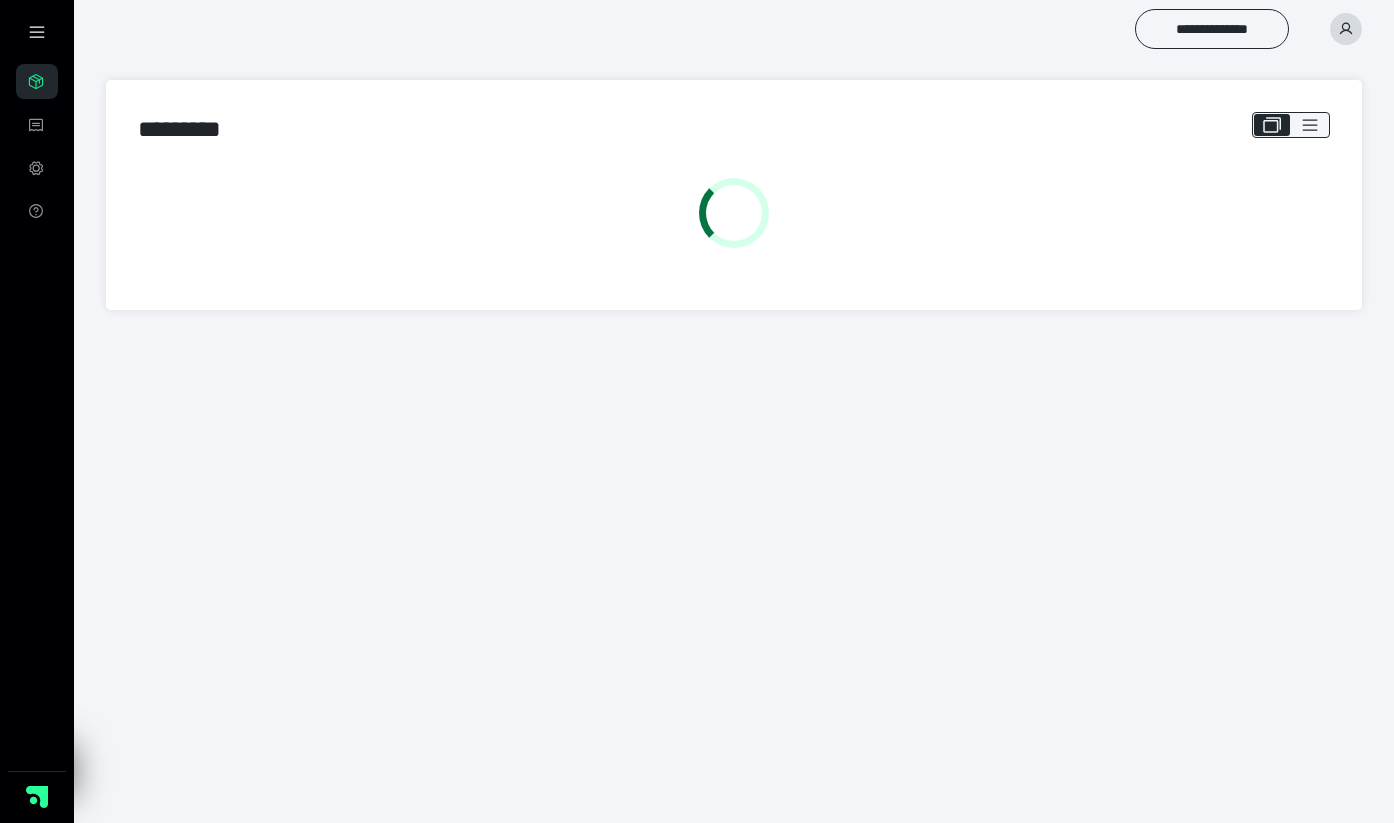 scroll, scrollTop: 0, scrollLeft: 0, axis: both 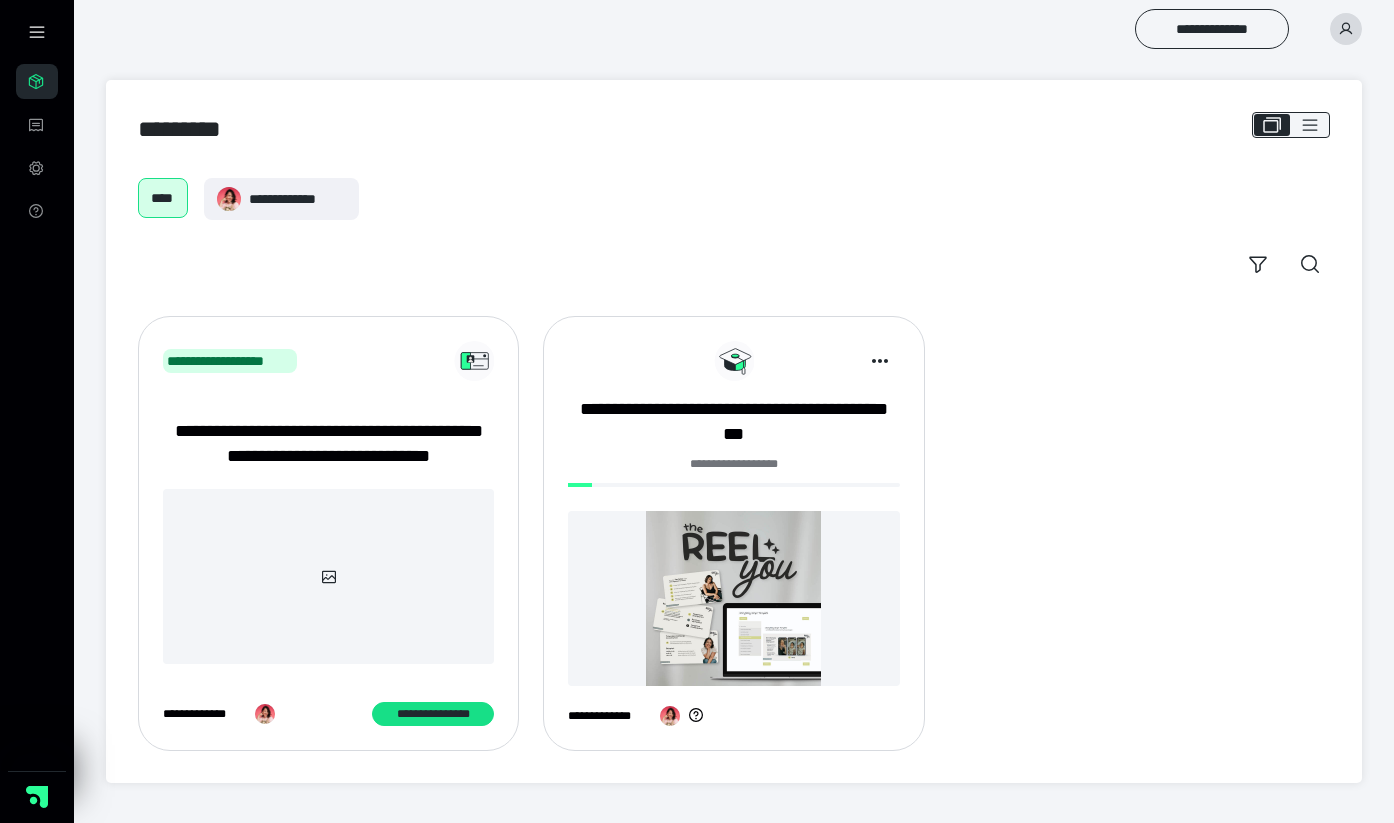 click on "**********" at bounding box center [328, 444] 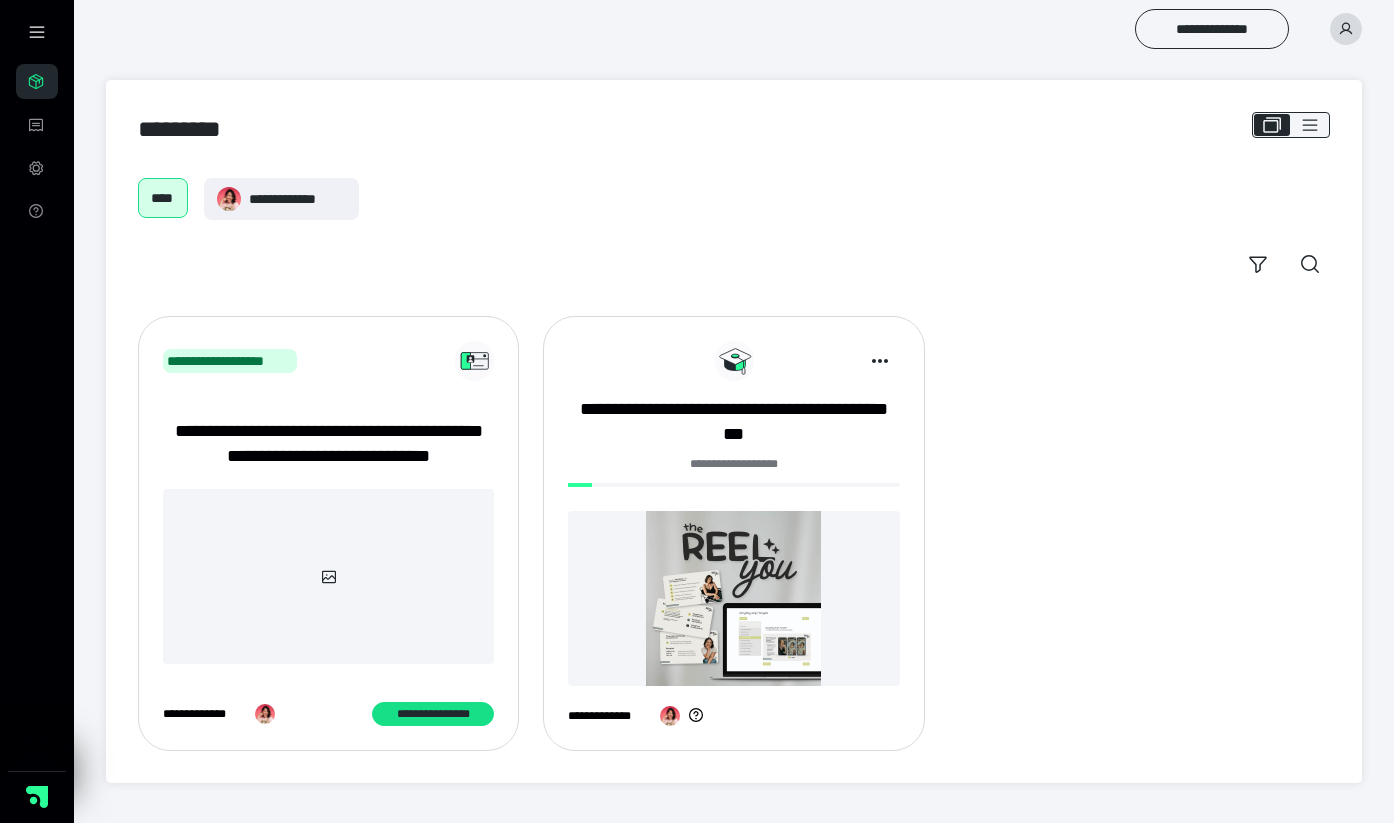 scroll, scrollTop: 0, scrollLeft: 0, axis: both 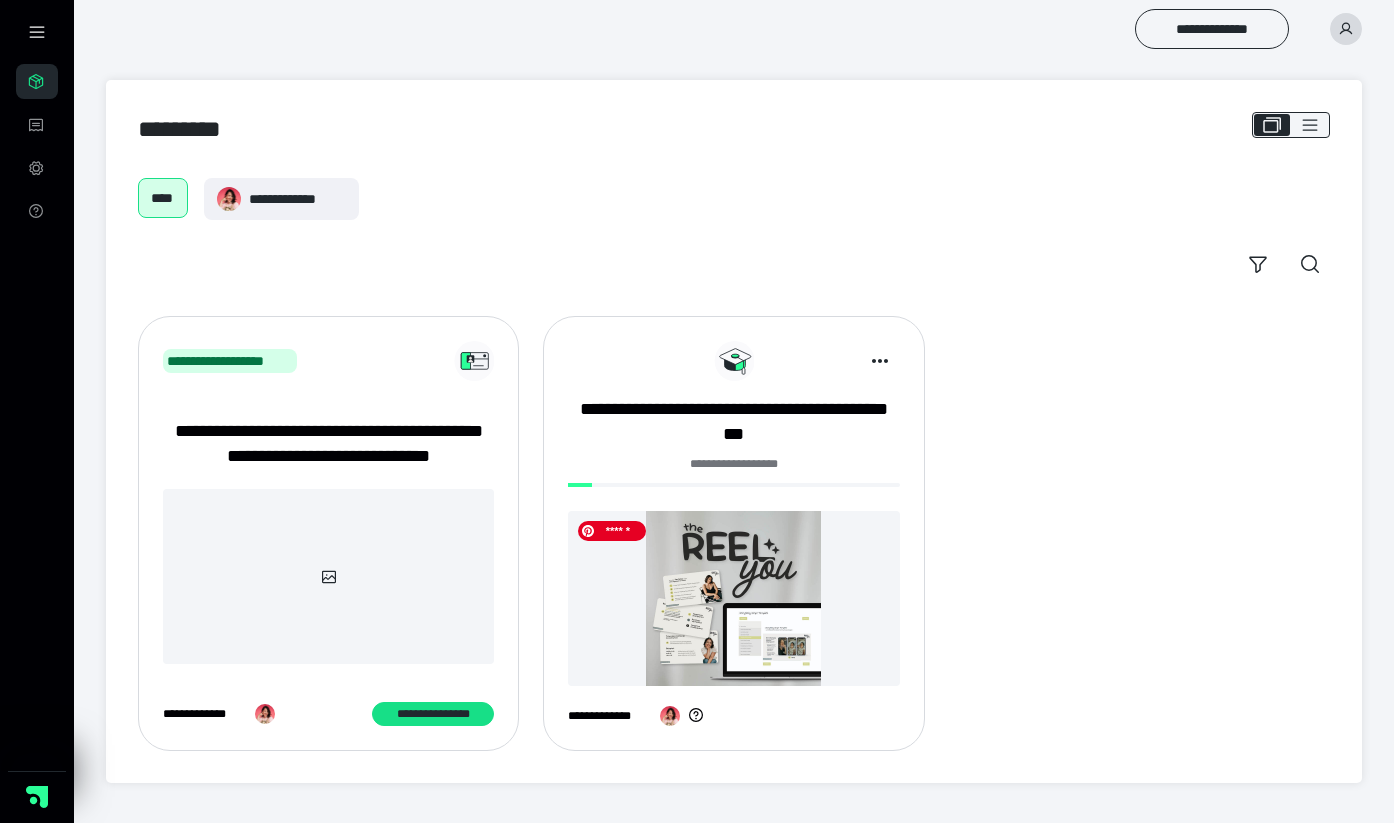 click at bounding box center (733, 598) 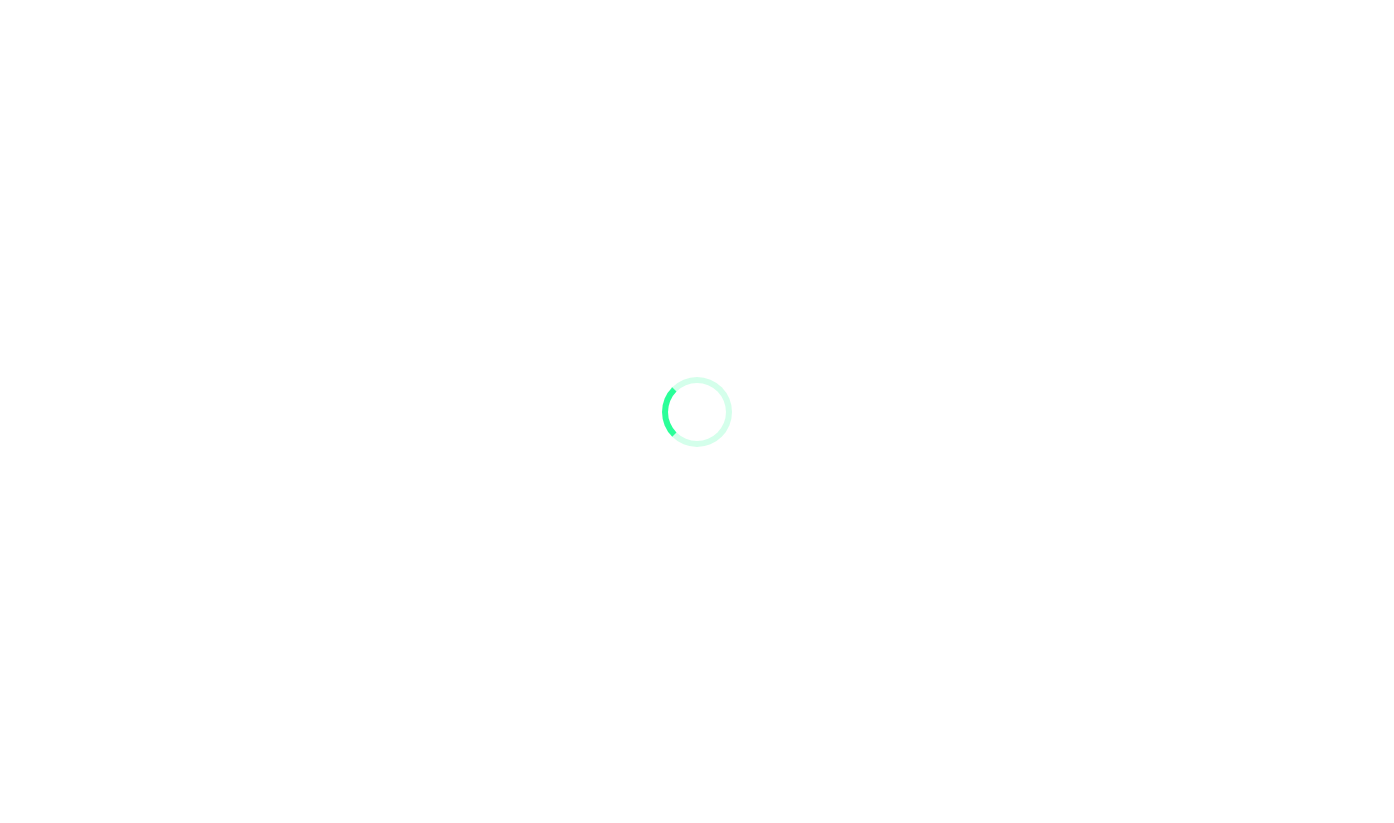 scroll, scrollTop: 0, scrollLeft: 0, axis: both 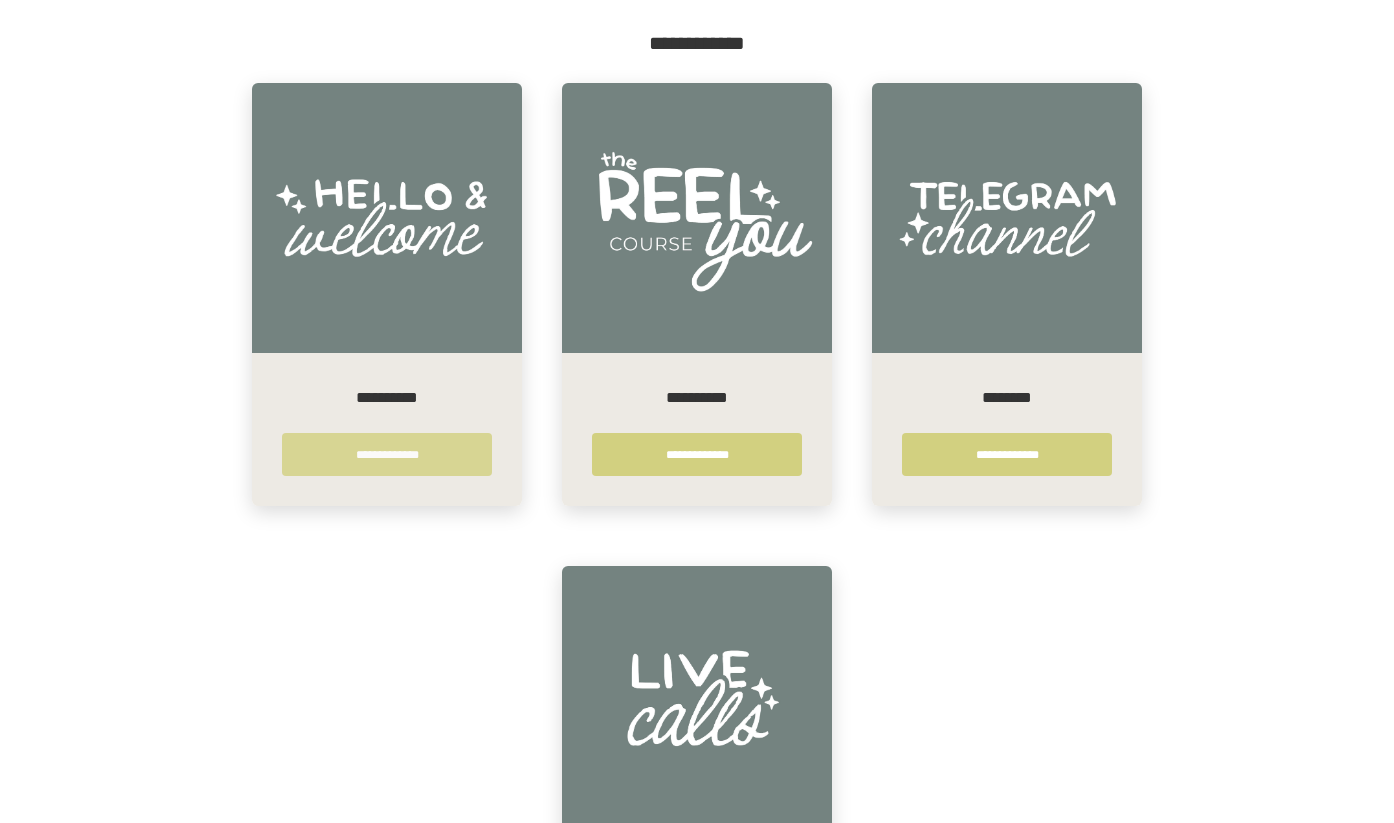 click on "**********" at bounding box center [387, 454] 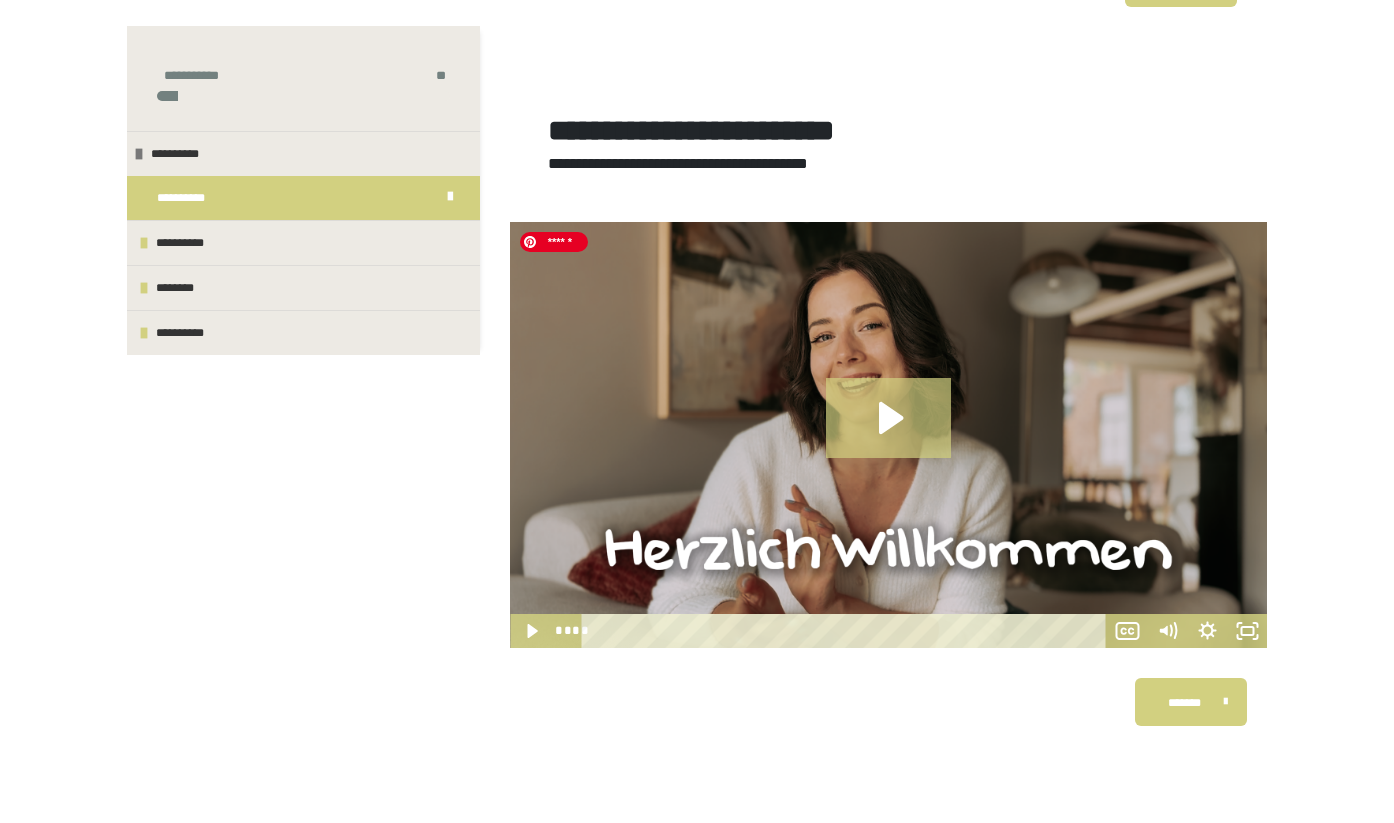 scroll, scrollTop: 246, scrollLeft: 0, axis: vertical 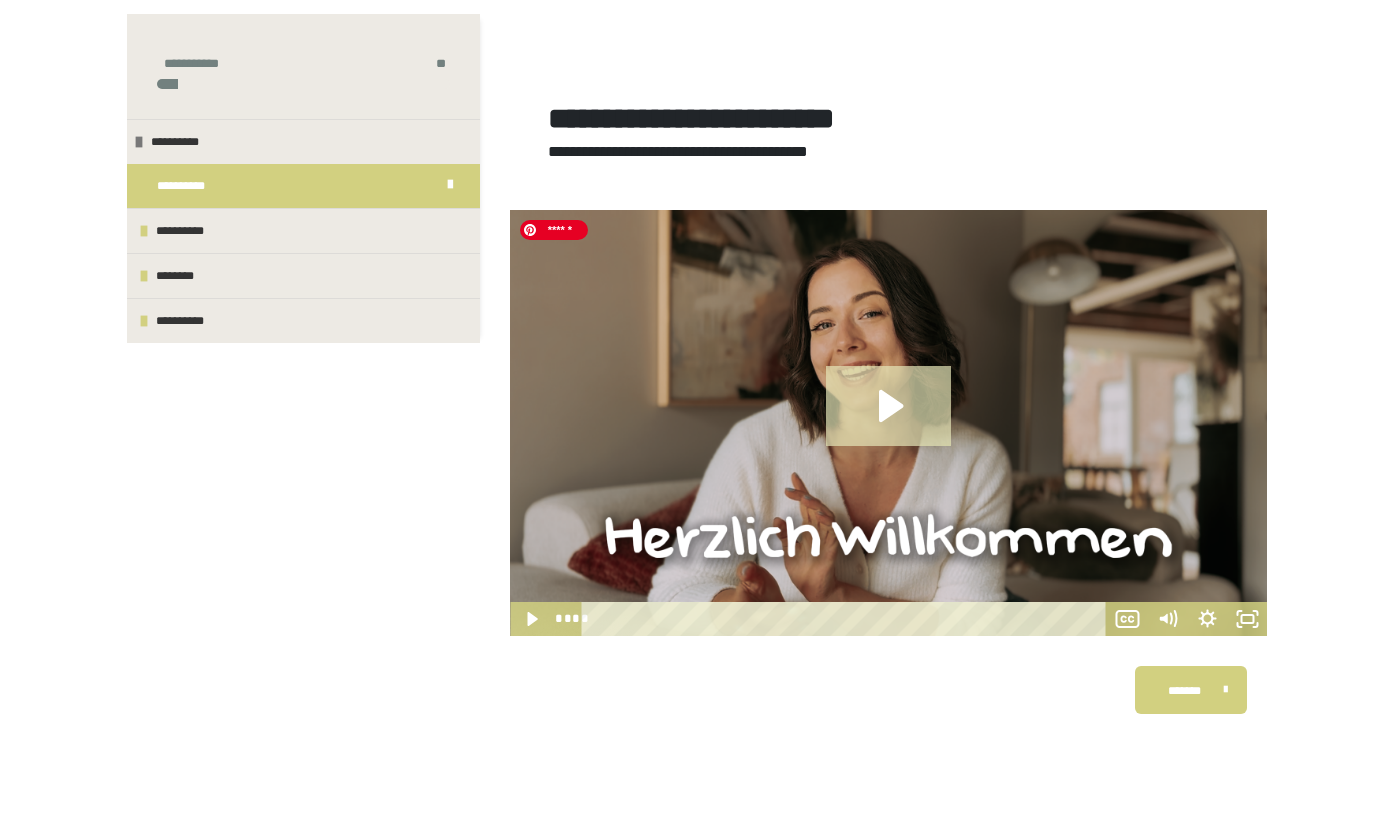 click 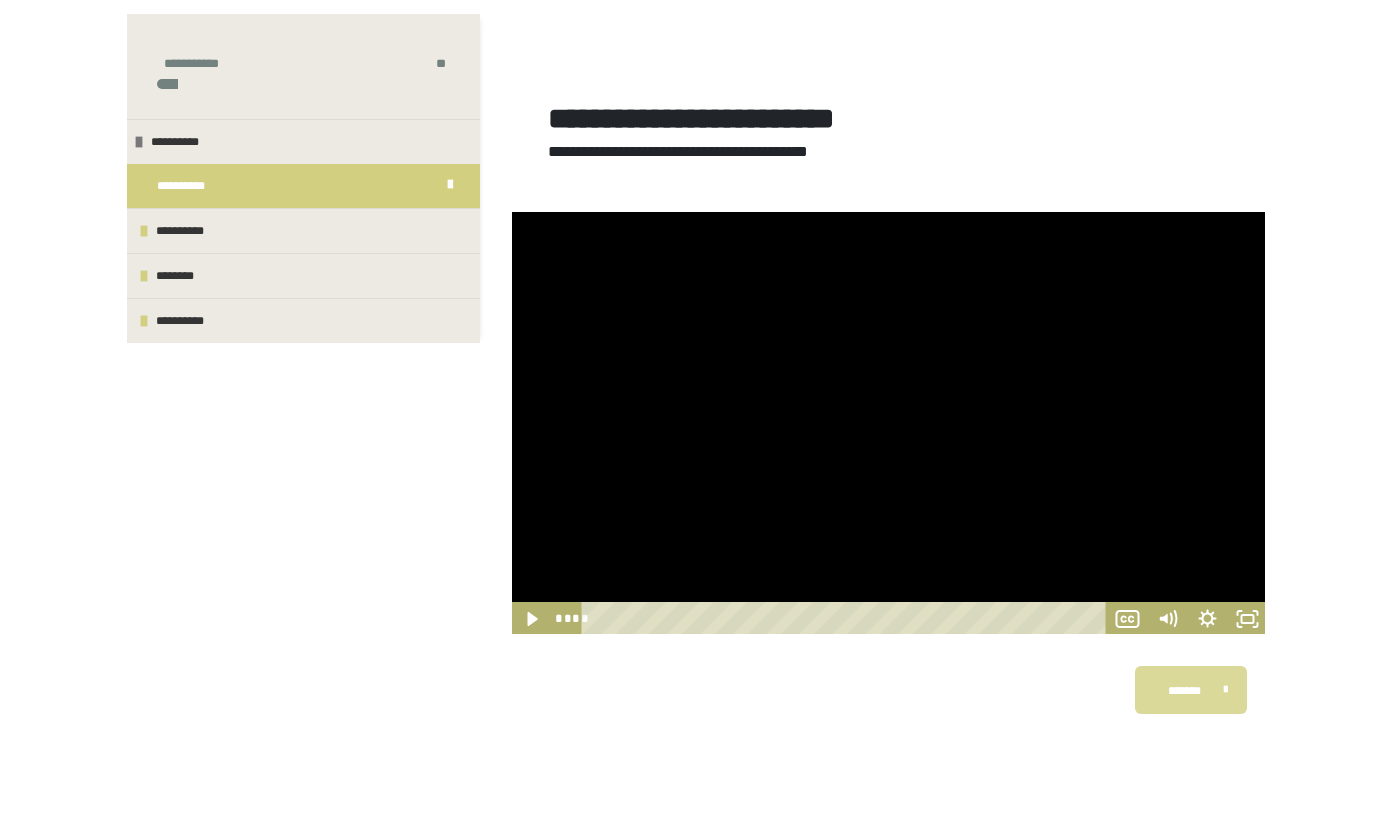 click on "*******" at bounding box center (1184, 691) 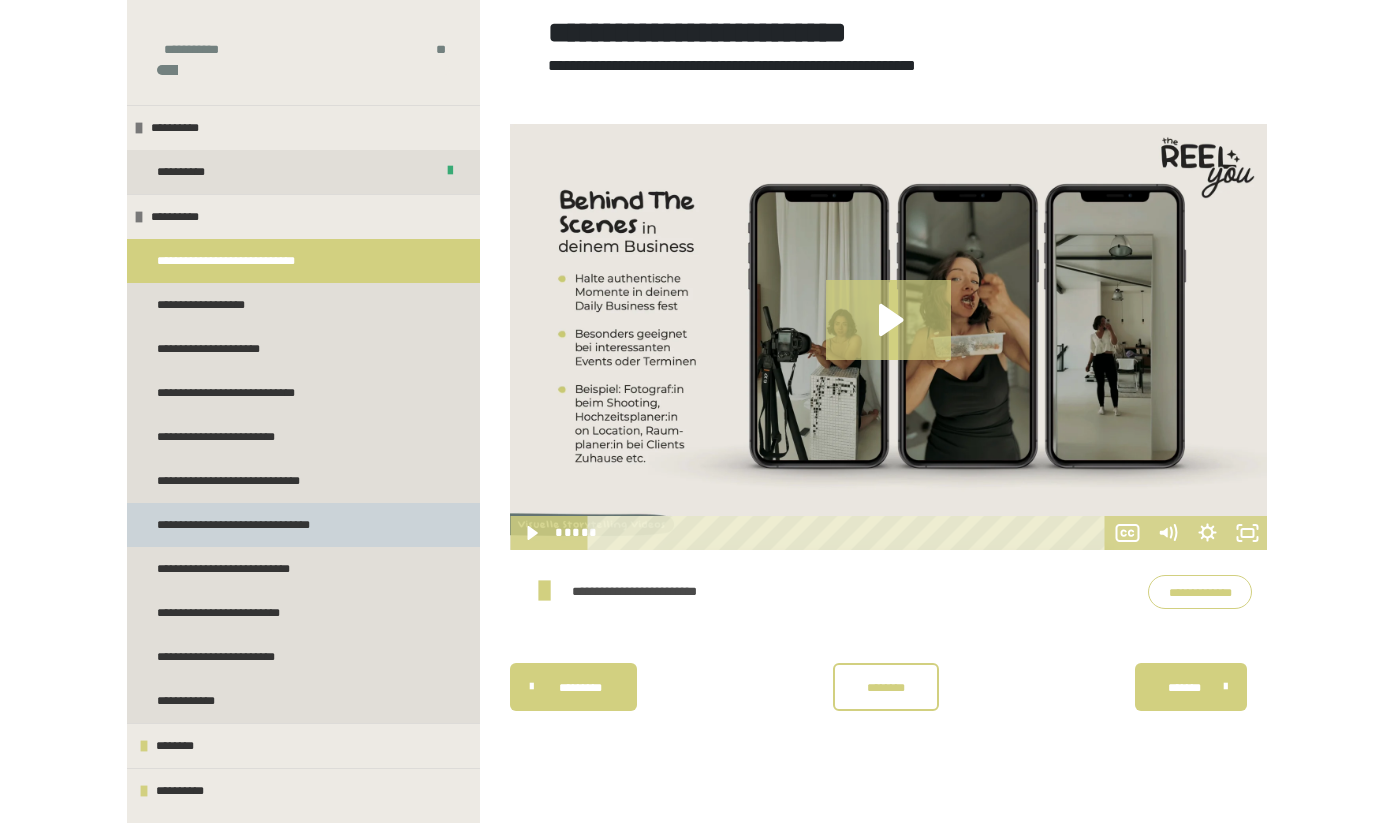 scroll, scrollTop: 340, scrollLeft: 0, axis: vertical 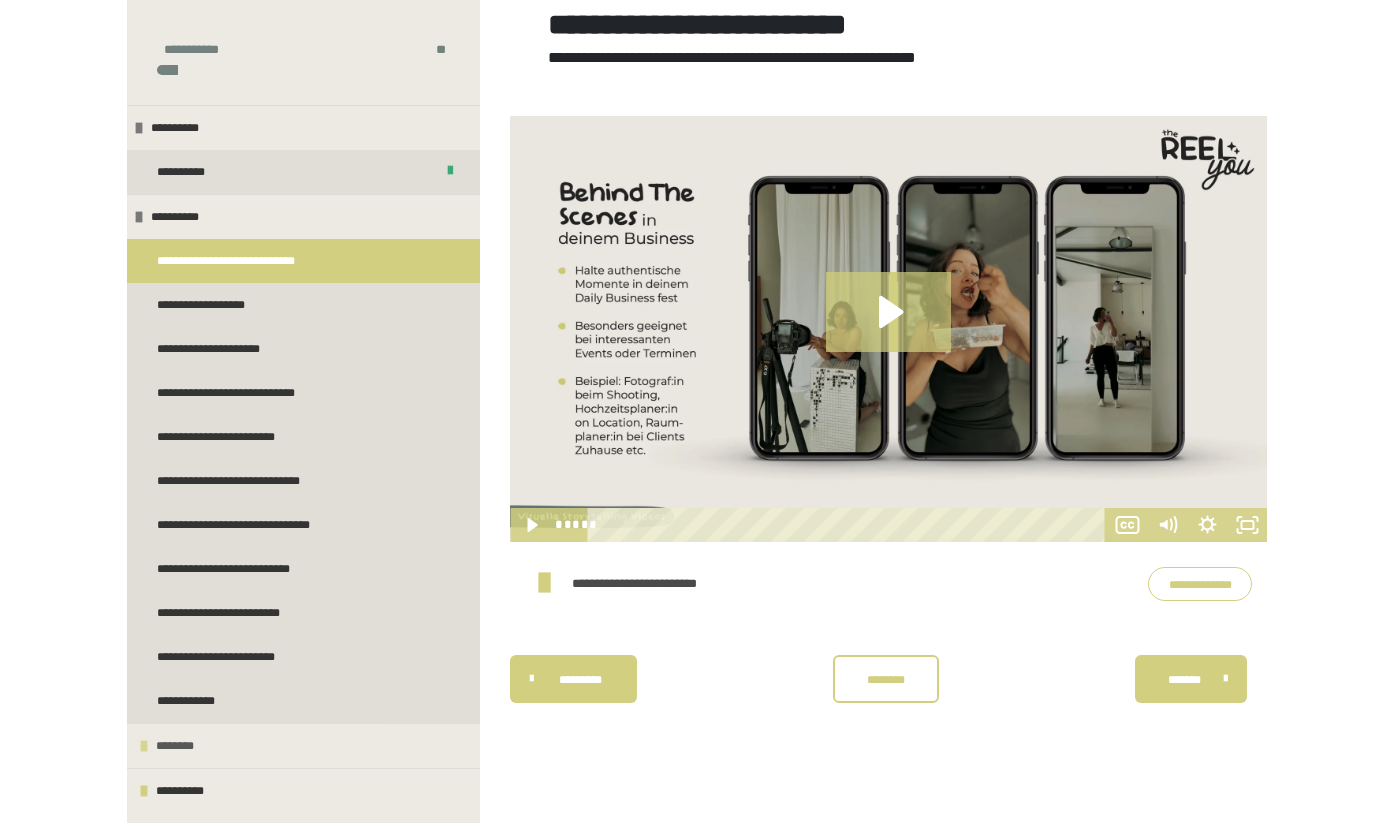click on "********" at bounding box center (303, 745) 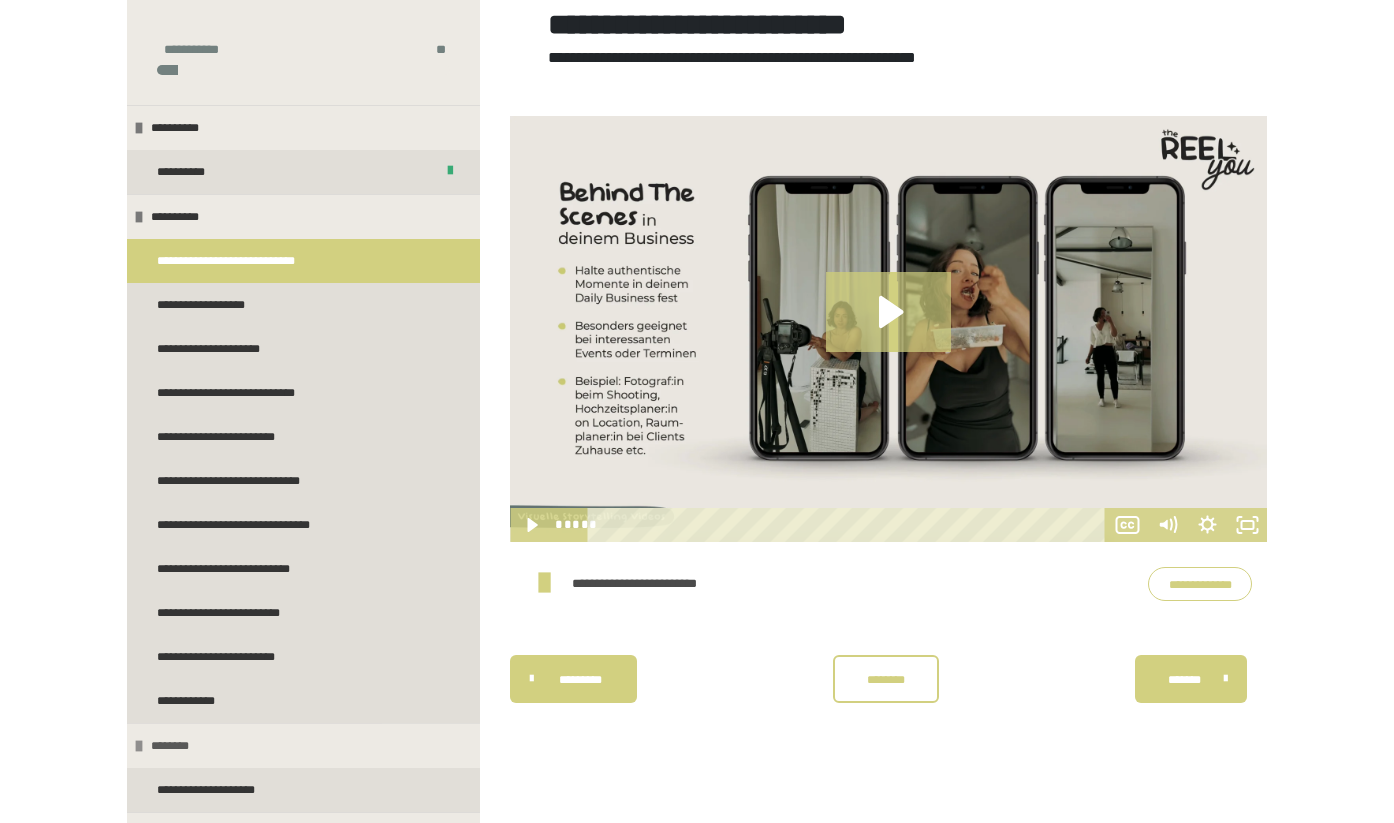 scroll, scrollTop: 28, scrollLeft: 0, axis: vertical 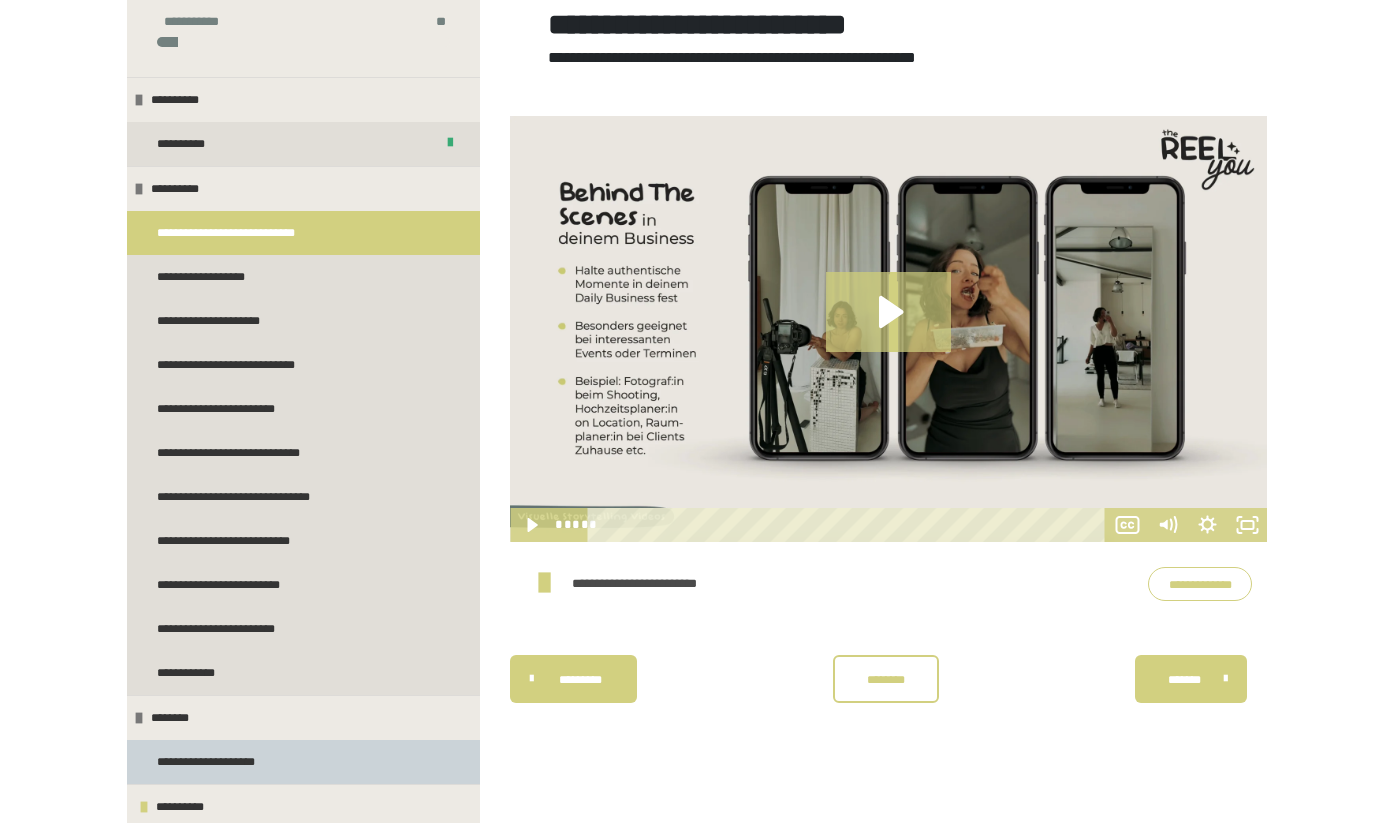 click on "**********" at bounding box center [220, 762] 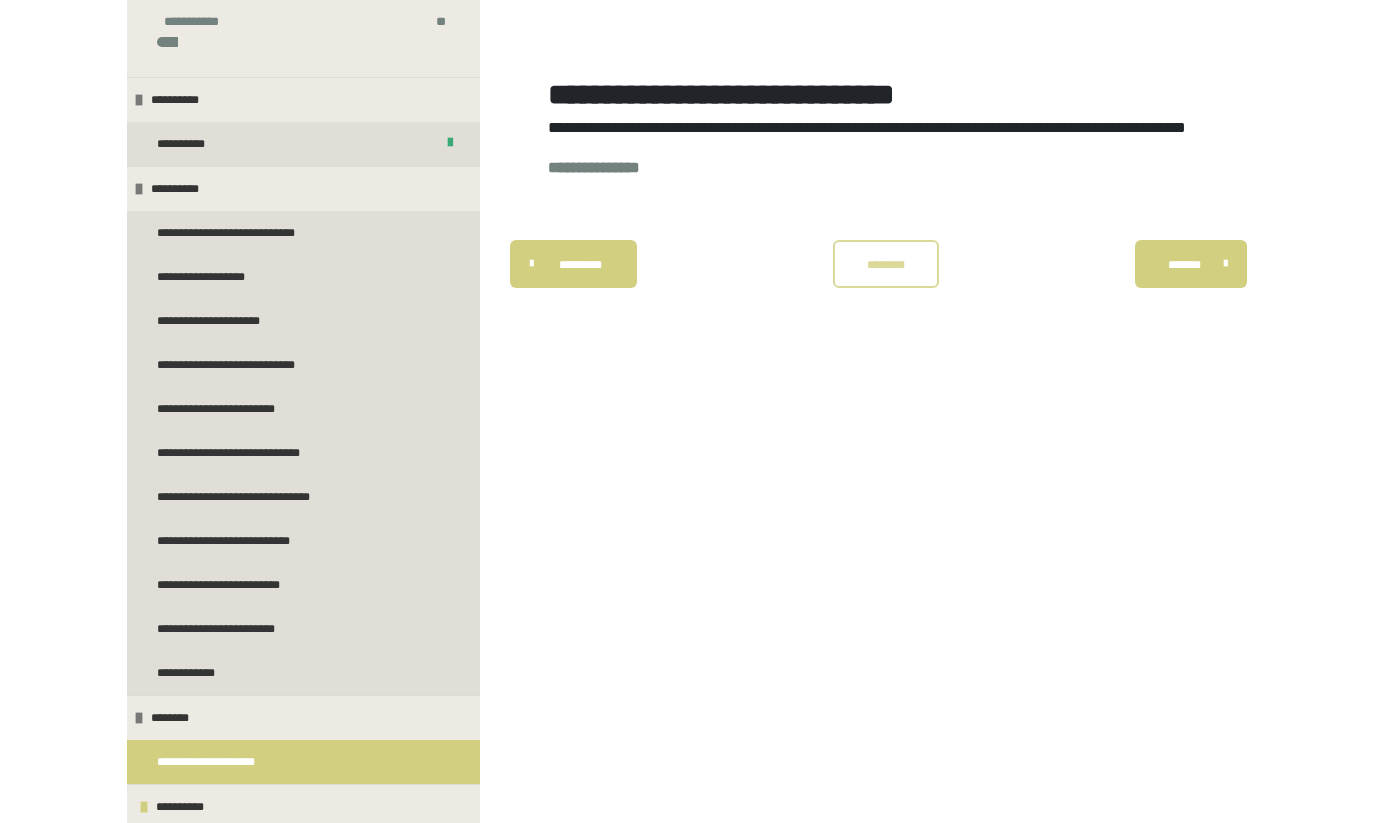 click on "********" at bounding box center [886, 265] 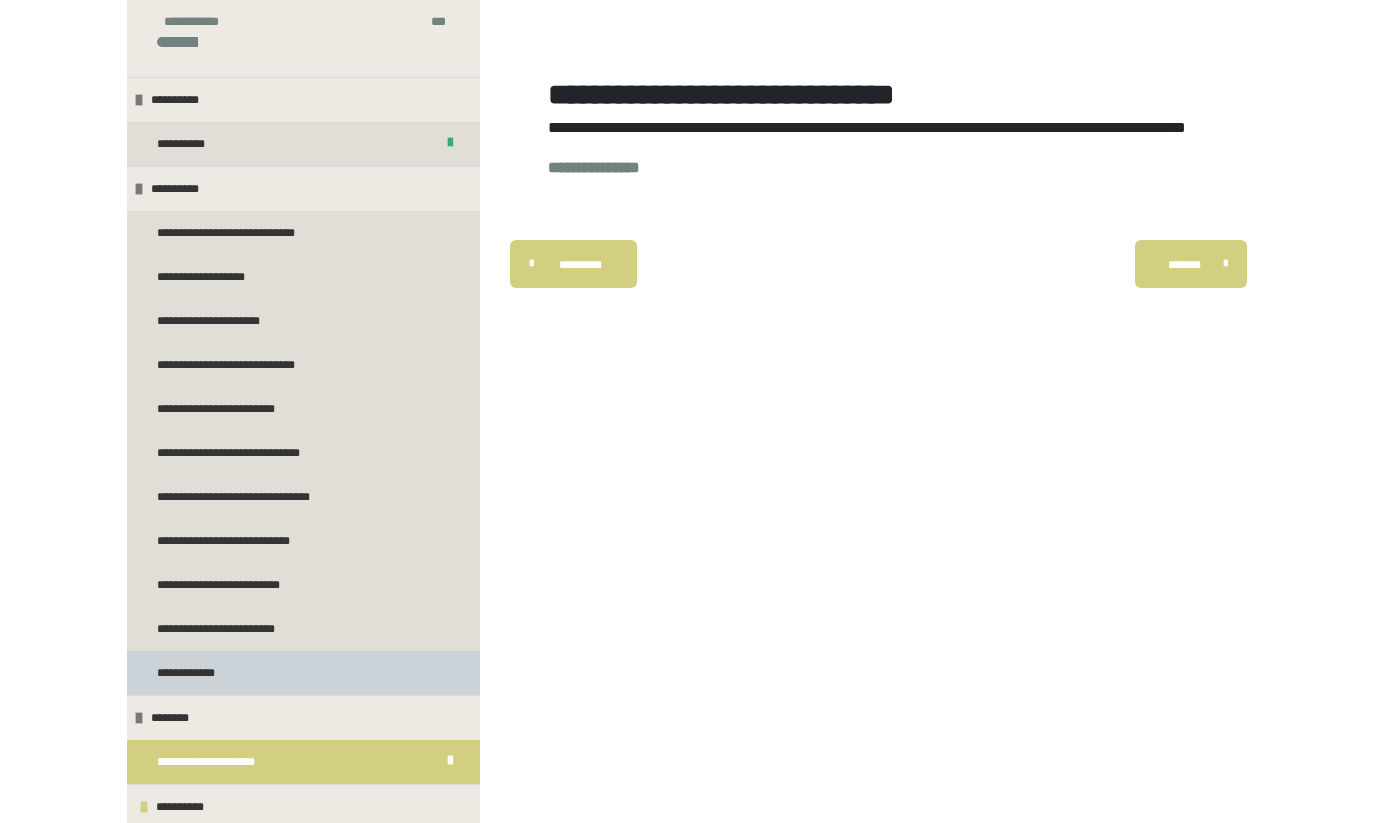scroll, scrollTop: 340, scrollLeft: 0, axis: vertical 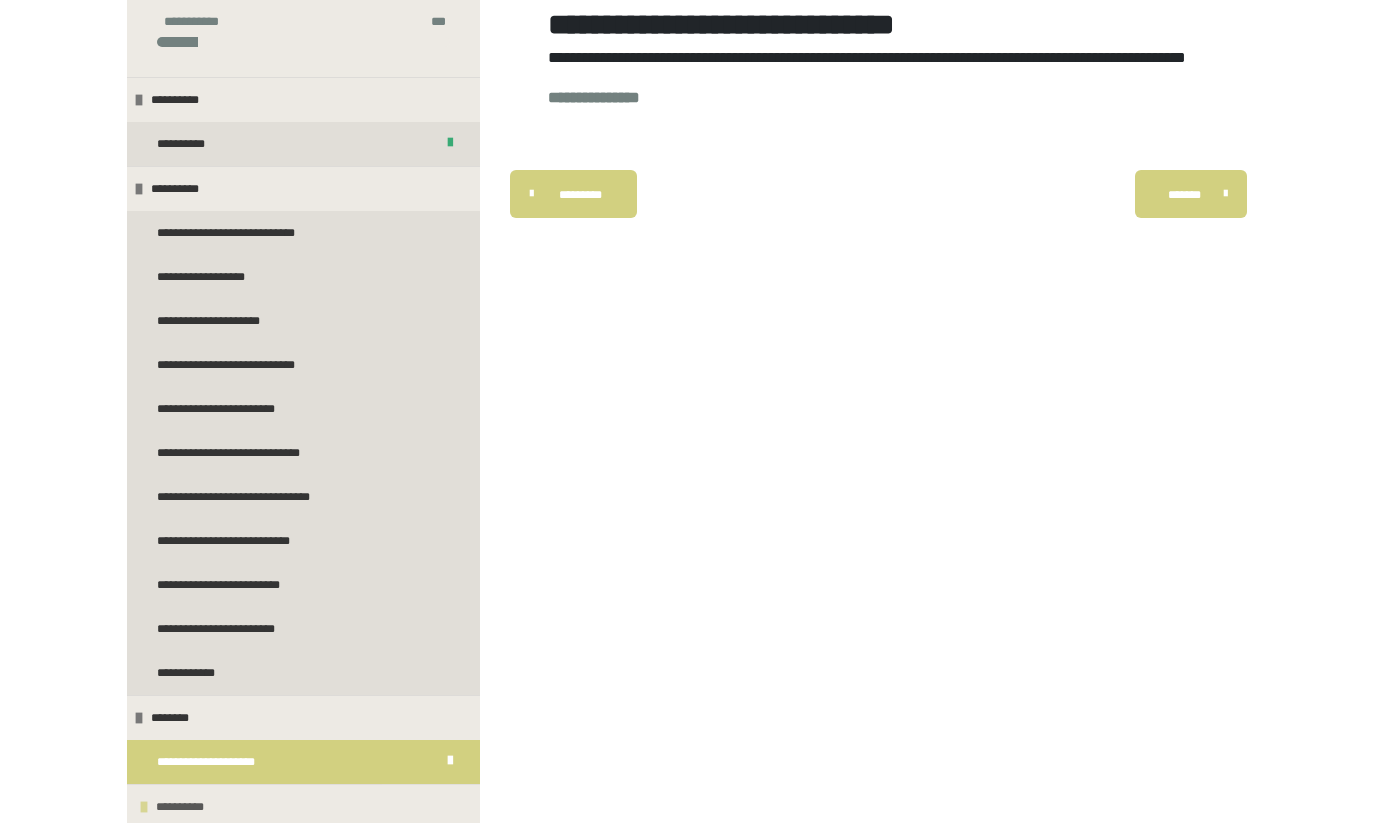 click on "**********" at bounding box center (183, 807) 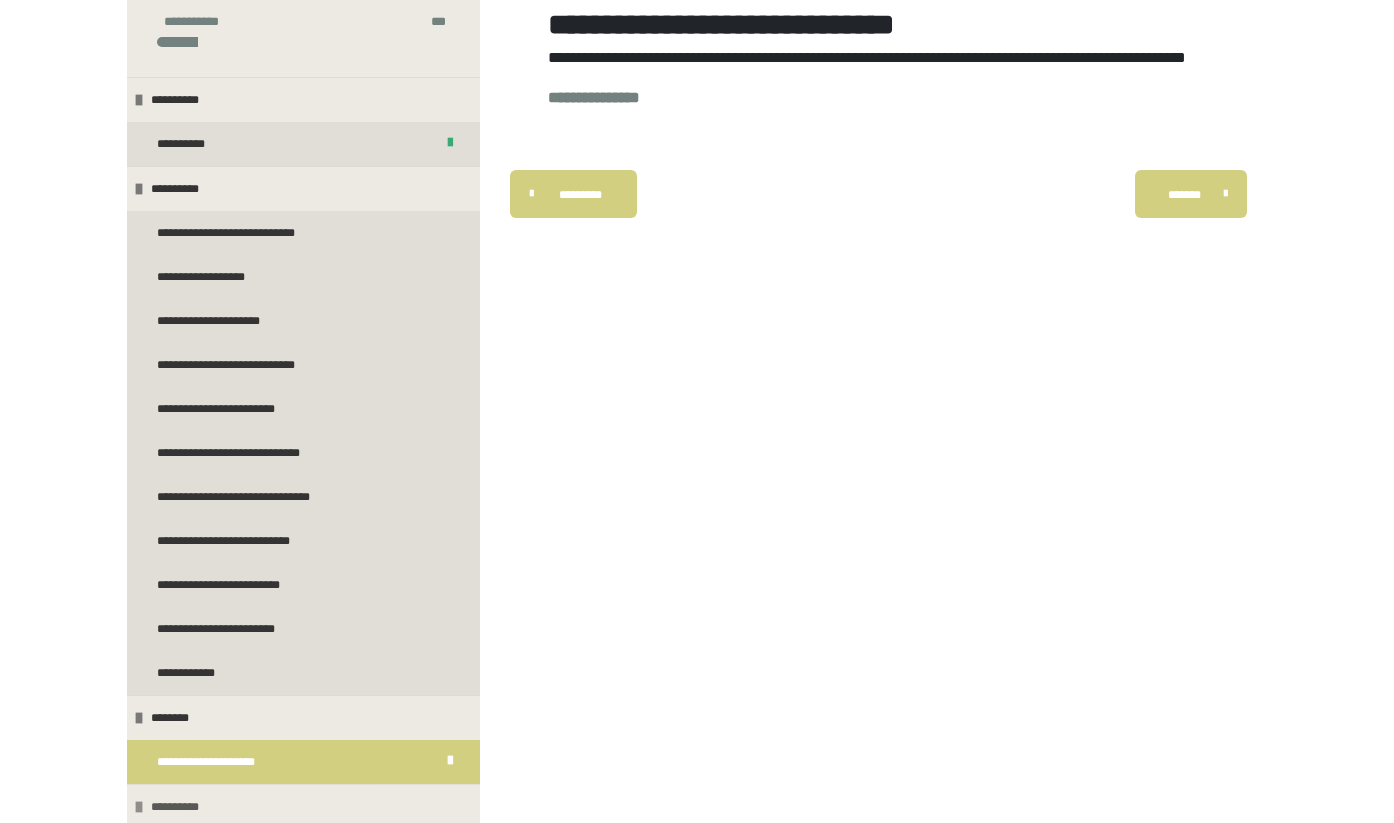 scroll, scrollTop: 72, scrollLeft: 0, axis: vertical 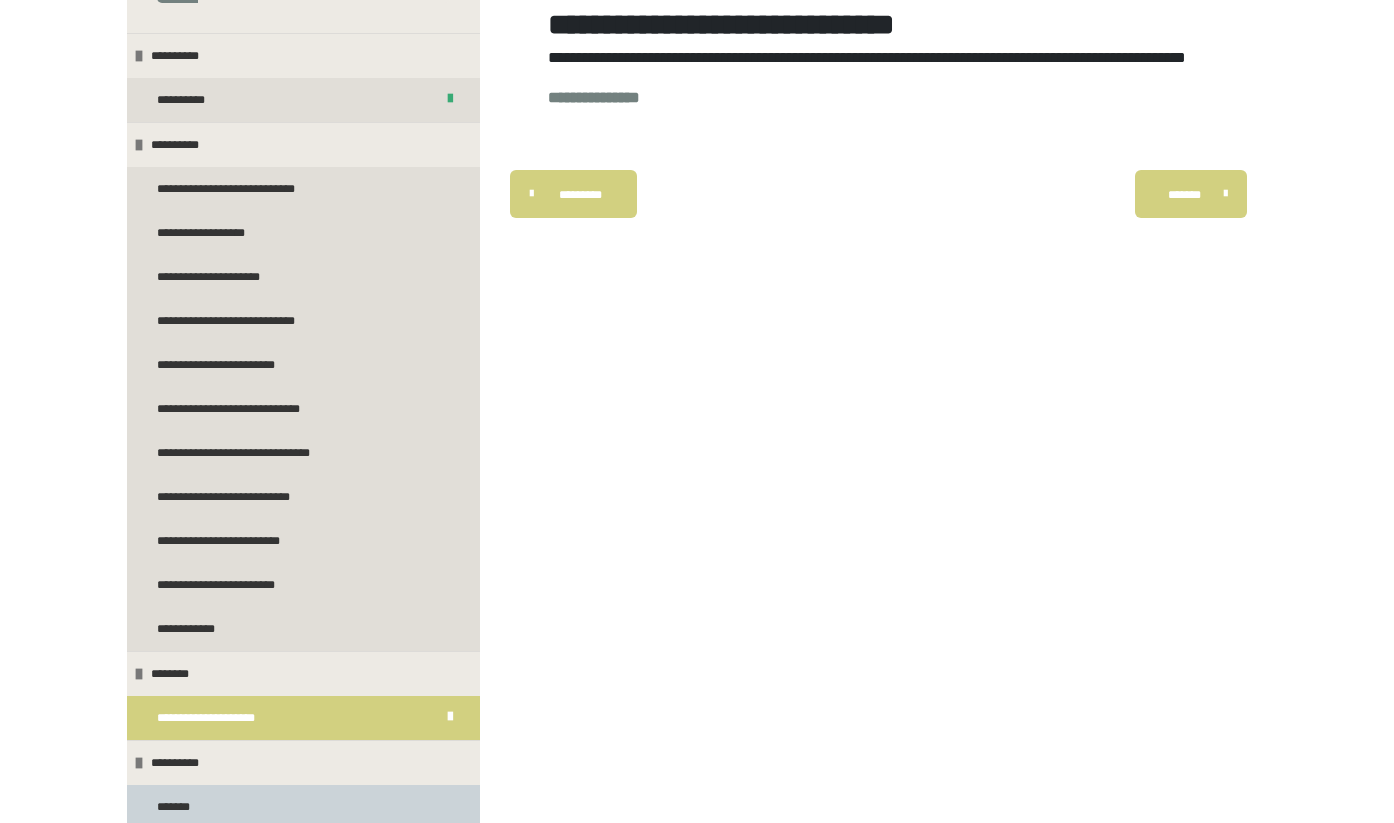 click on "*******" at bounding box center (303, 807) 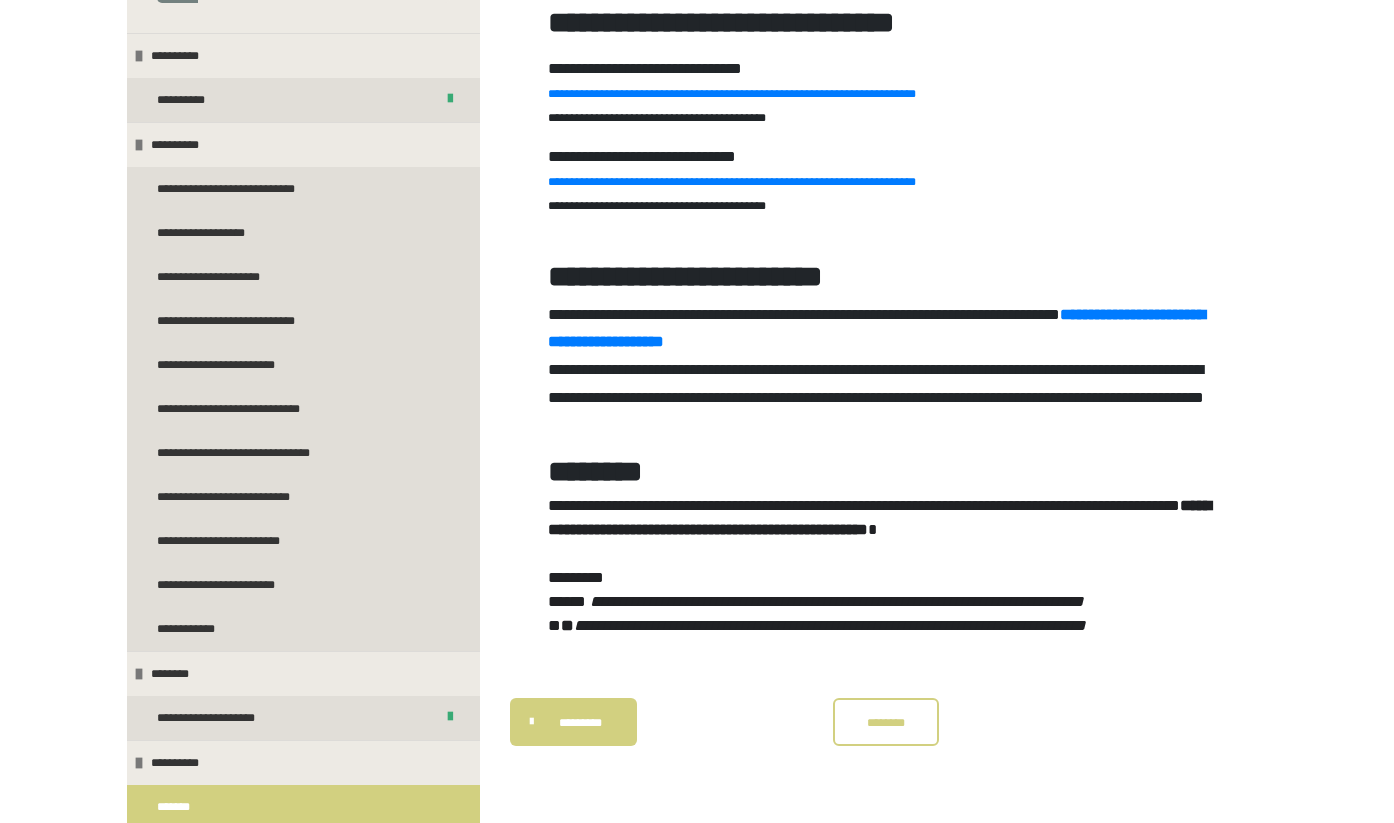 scroll, scrollTop: 423, scrollLeft: 0, axis: vertical 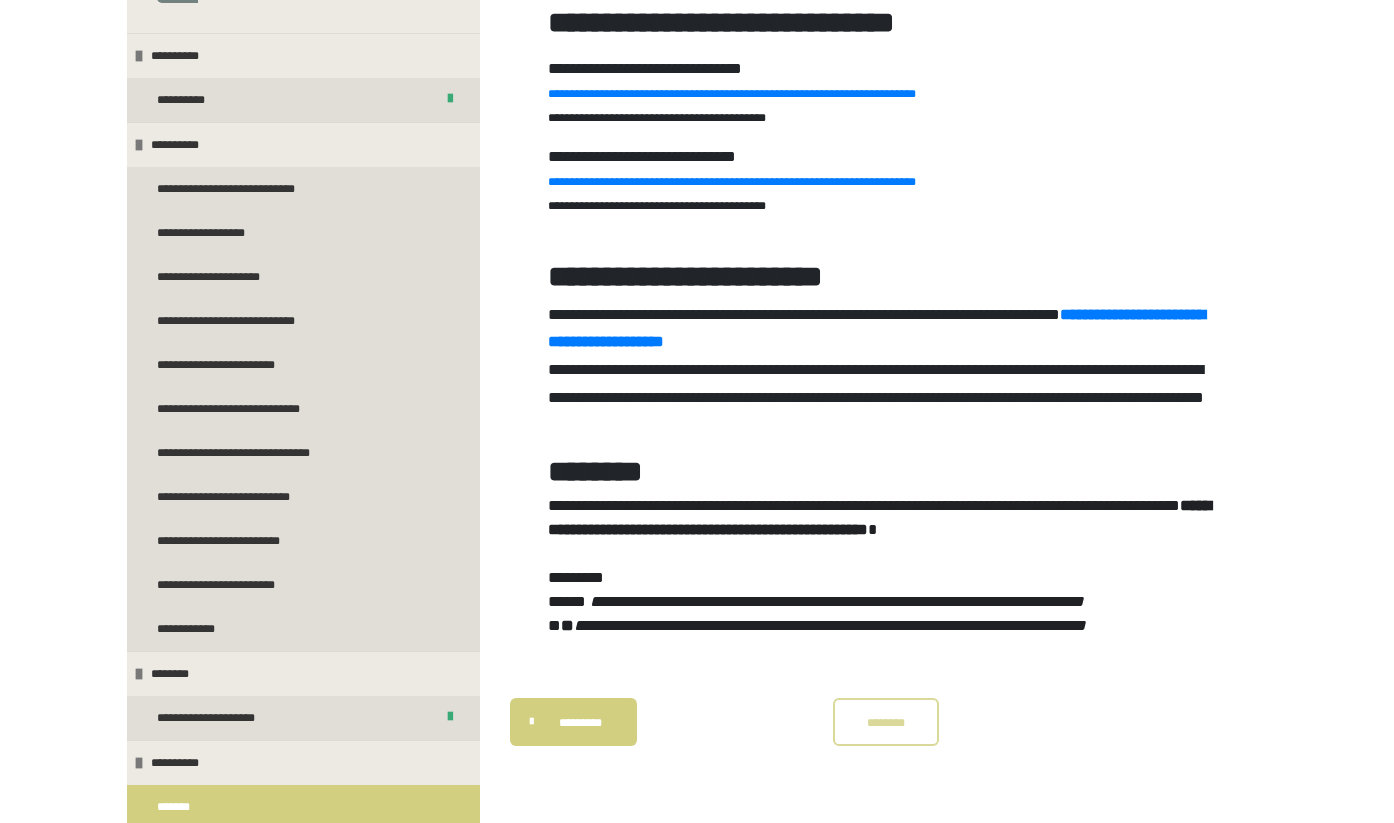 click on "********" at bounding box center (886, 722) 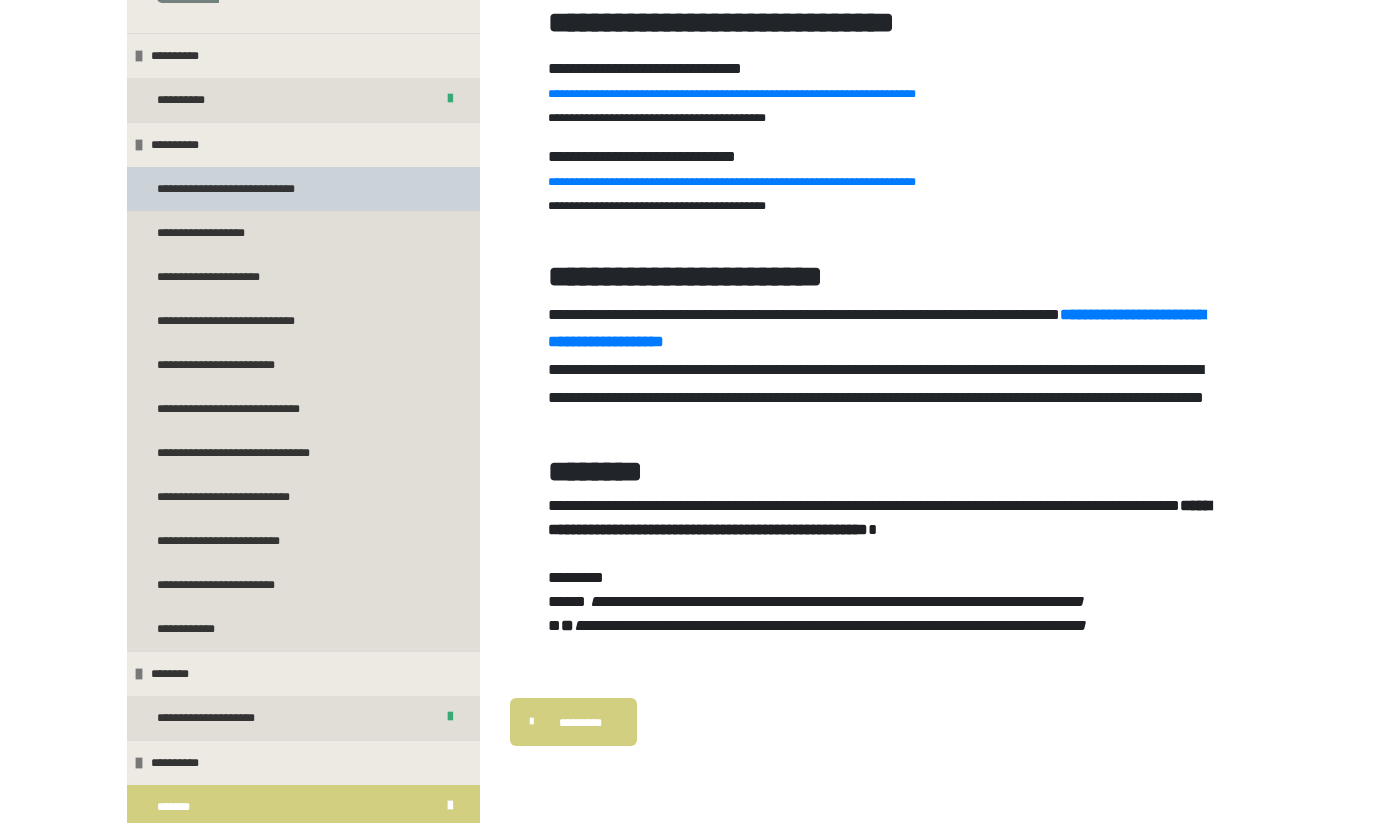 click on "**********" at bounding box center [238, 189] 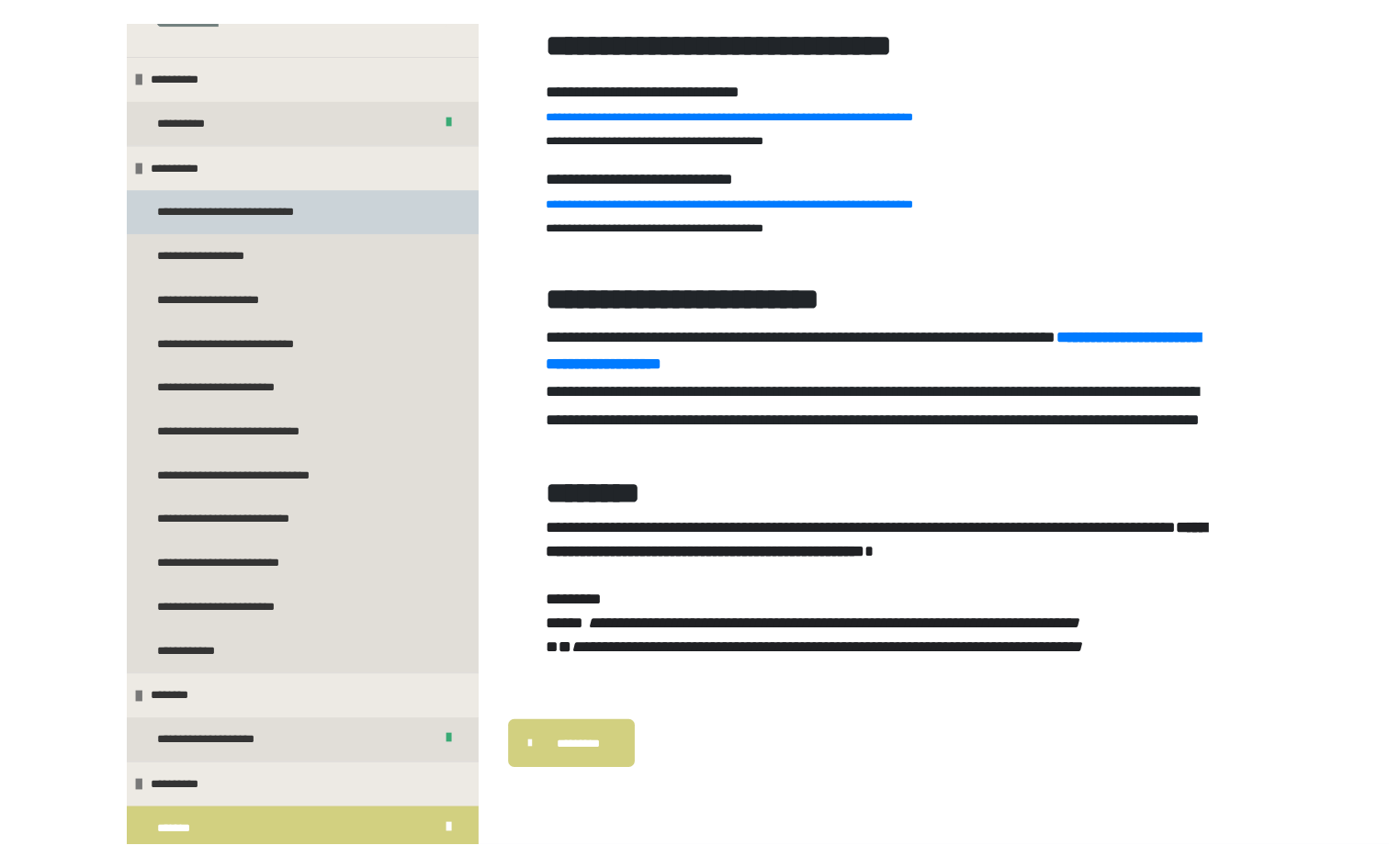 scroll, scrollTop: 248, scrollLeft: 0, axis: vertical 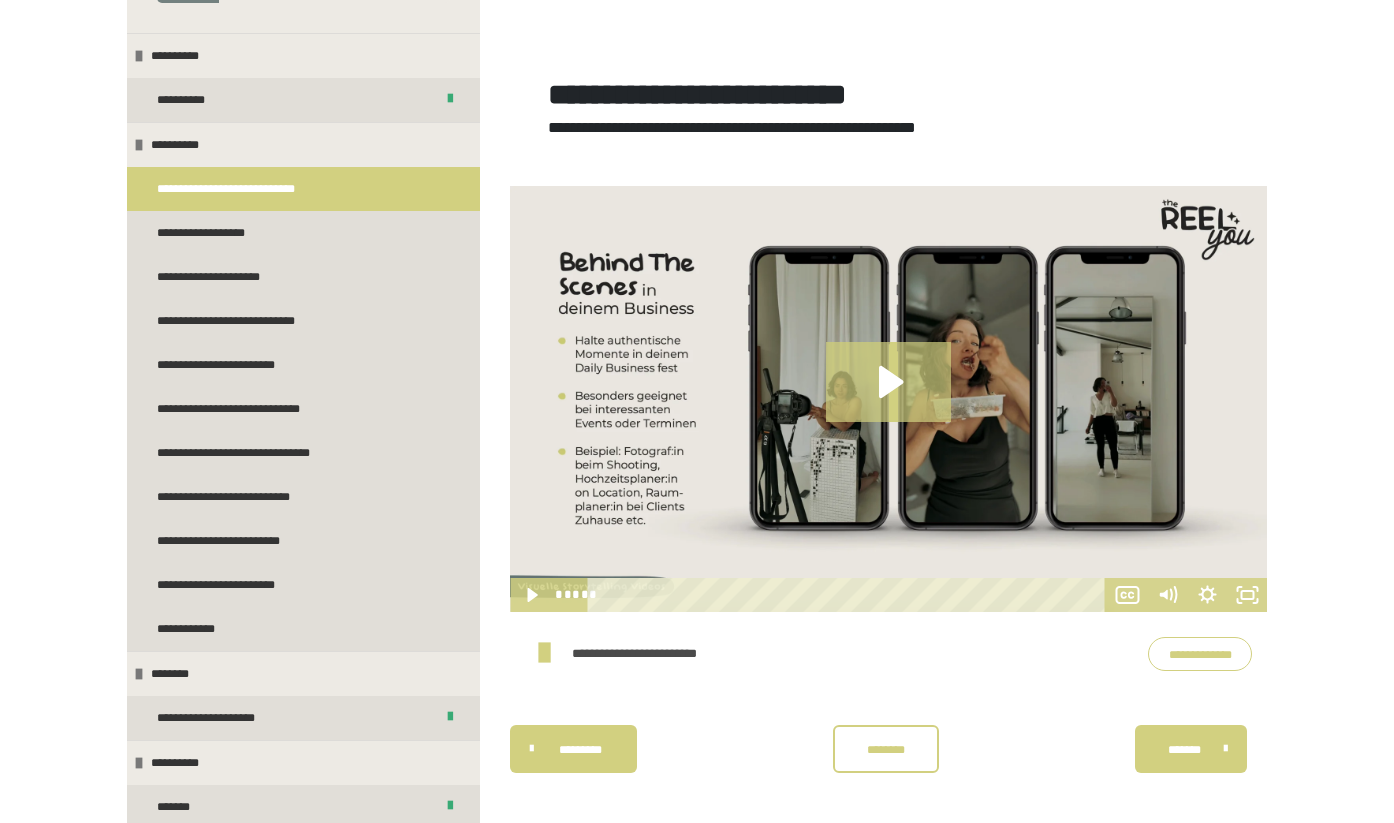 click on "**********" at bounding box center [1200, 654] 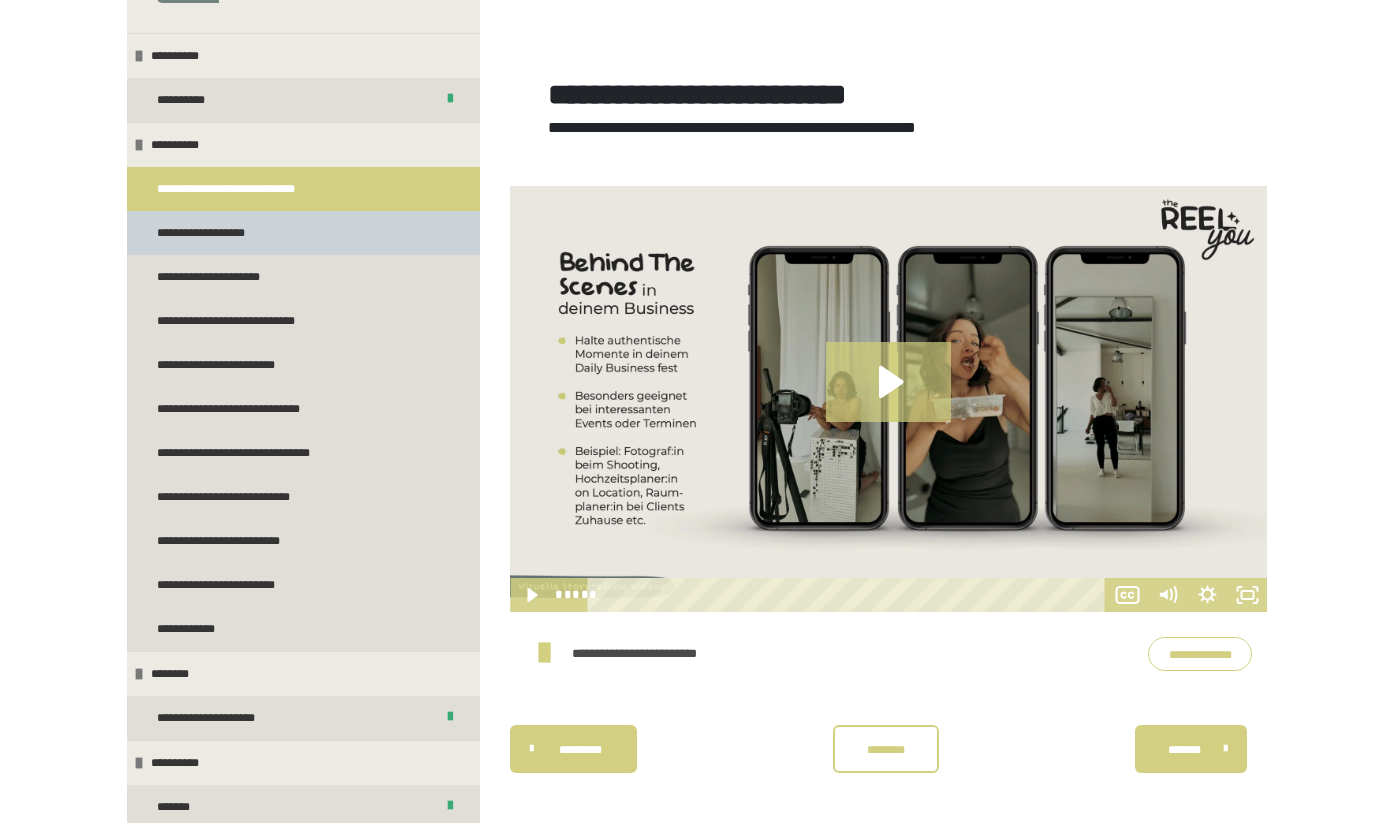 click on "**********" at bounding box center [217, 233] 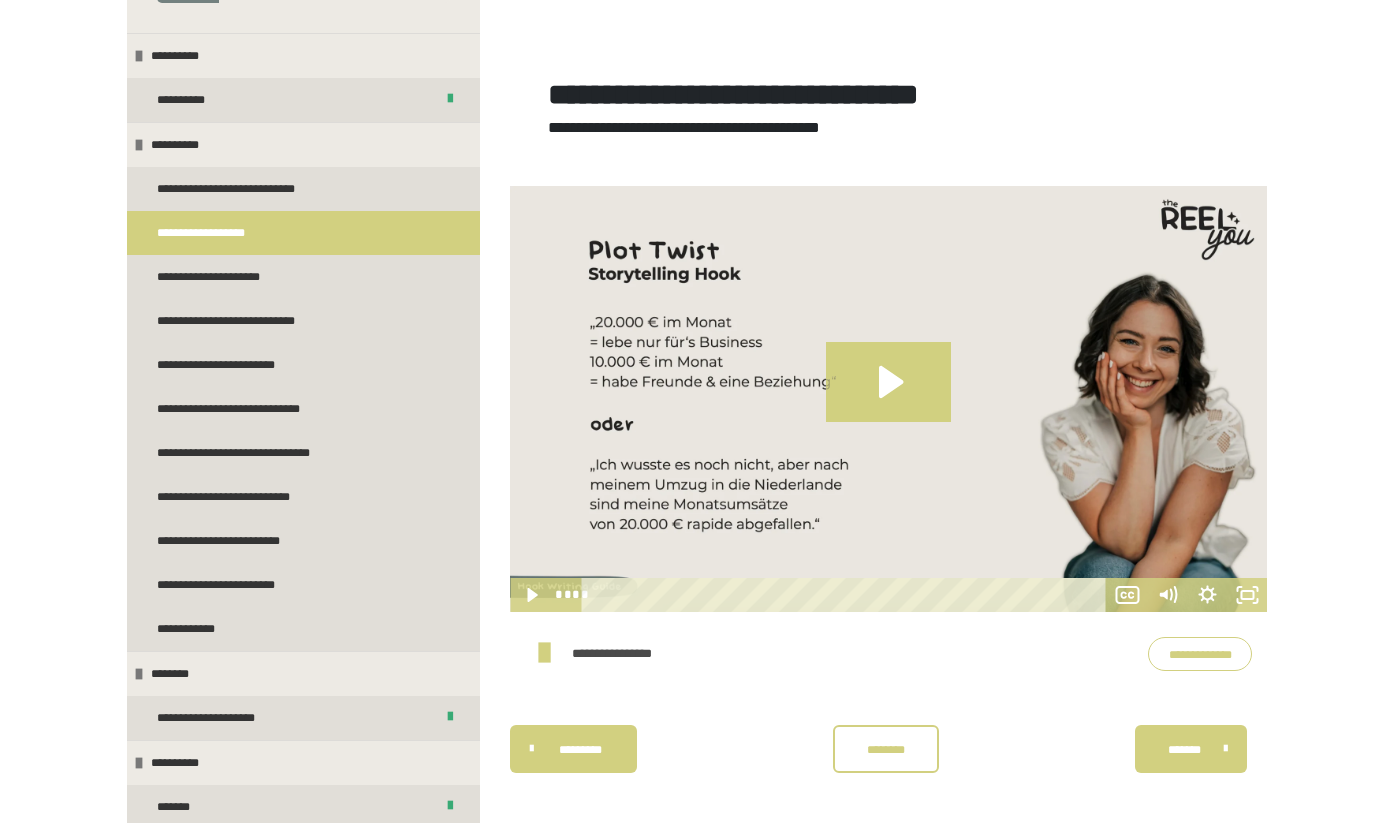 click on "**********" at bounding box center (1200, 654) 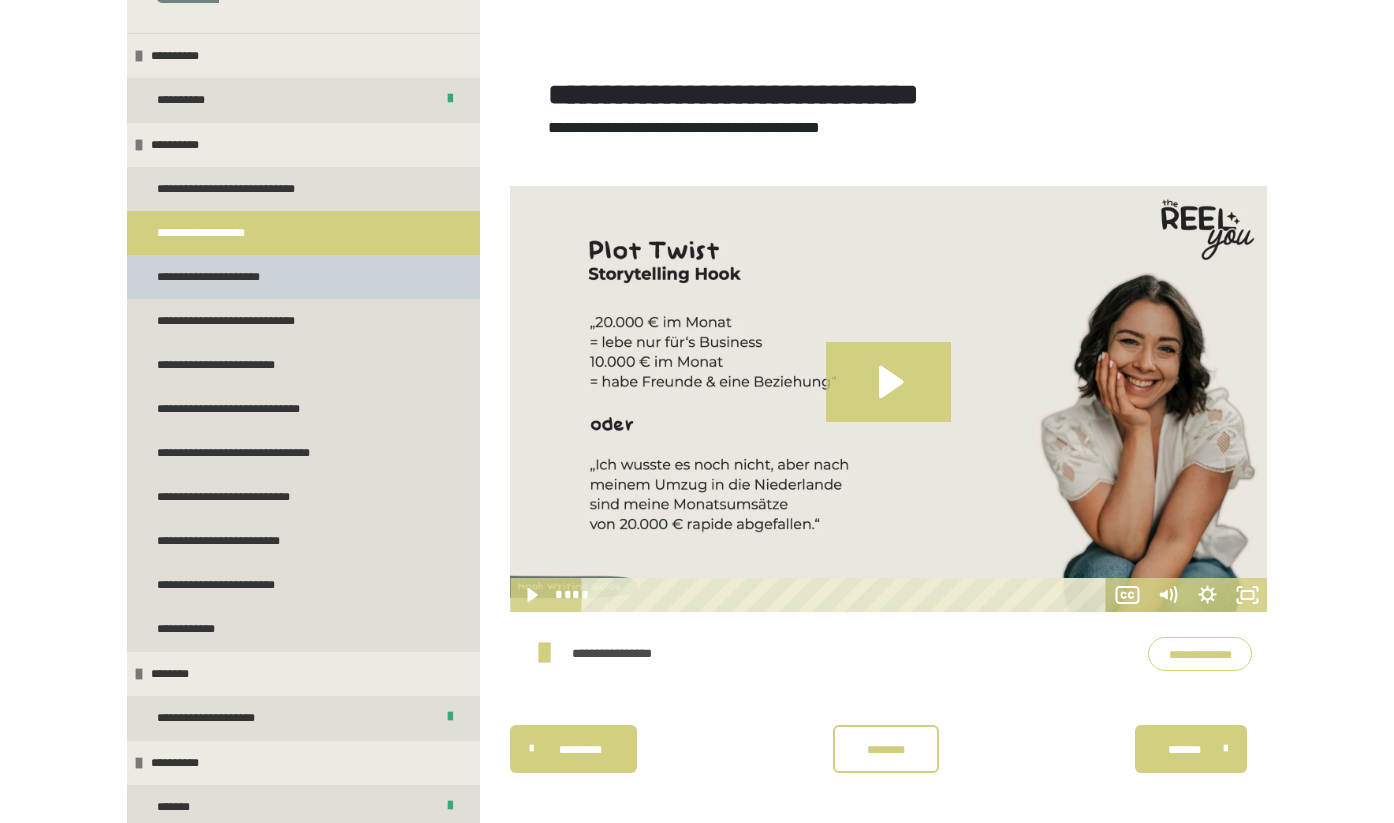click on "**********" at bounding box center [223, 277] 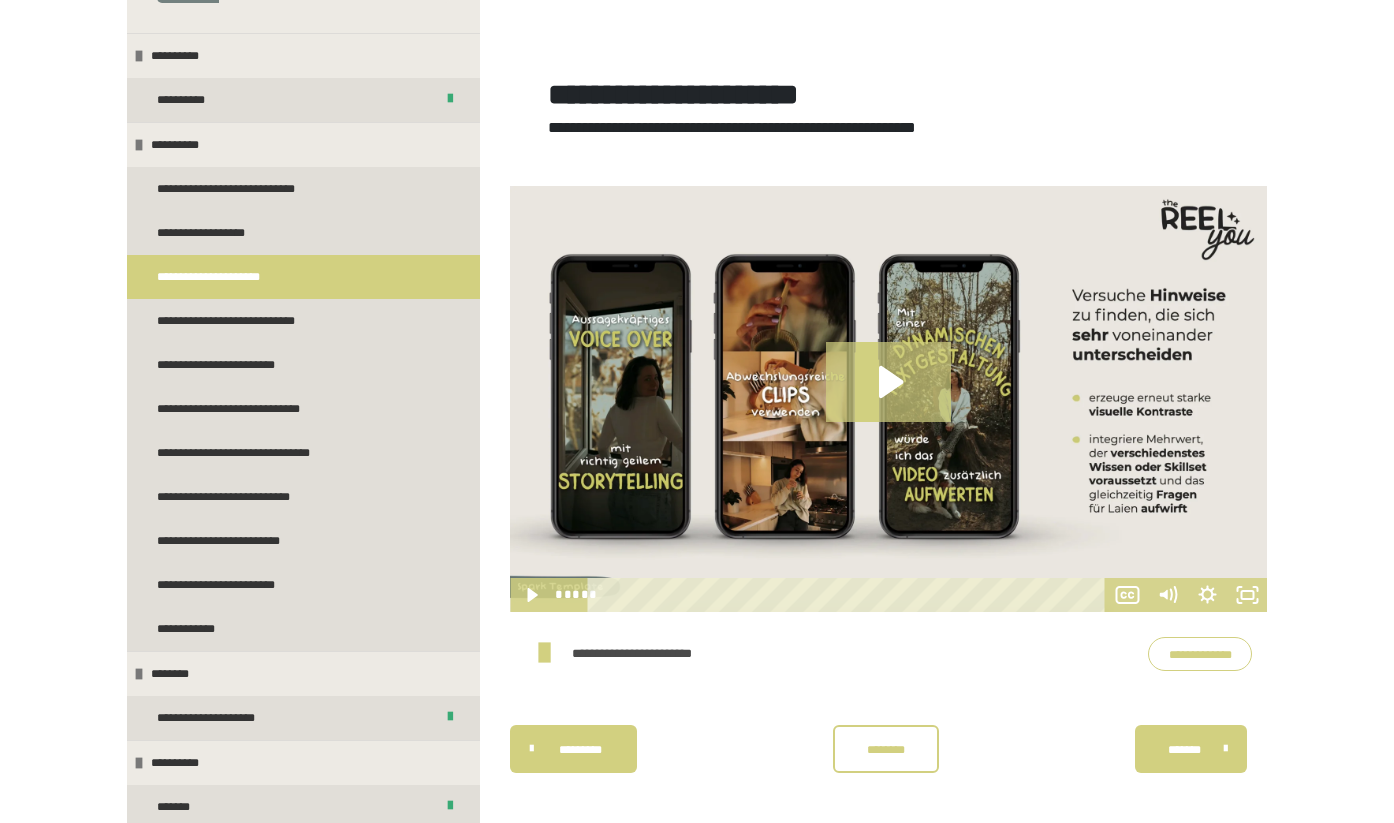 click on "**********" at bounding box center [1200, 654] 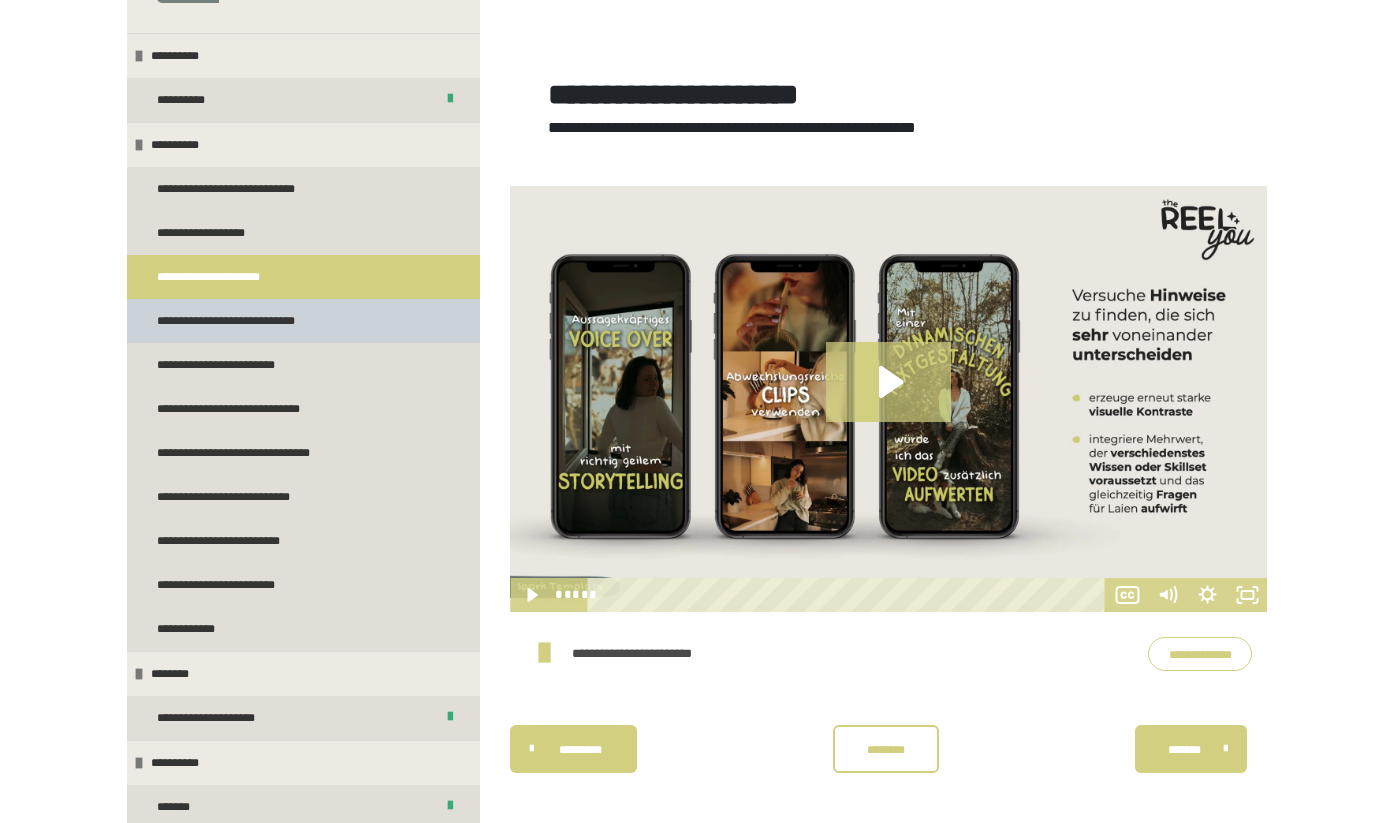 click on "**********" at bounding box center (240, 321) 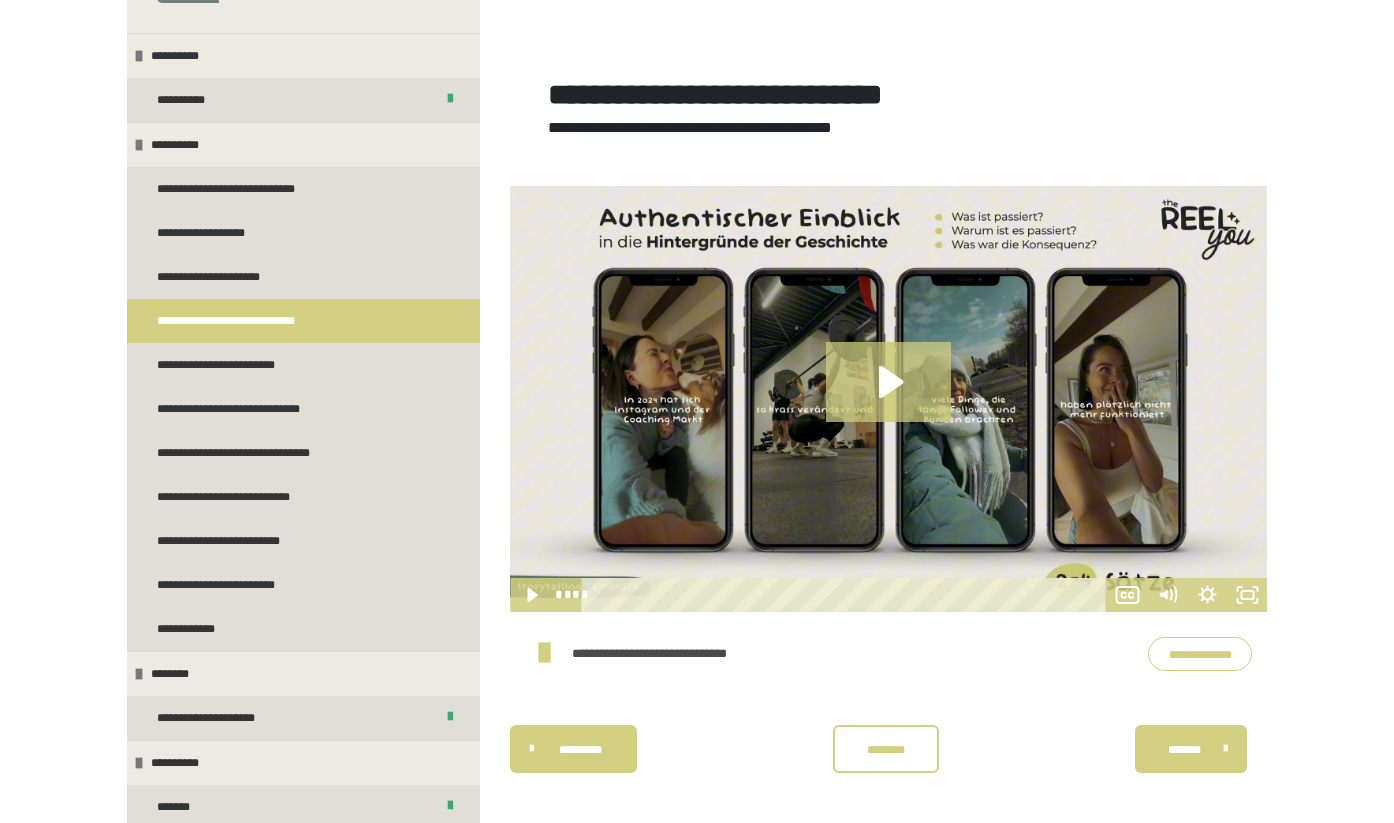 click on "**********" at bounding box center (1200, 654) 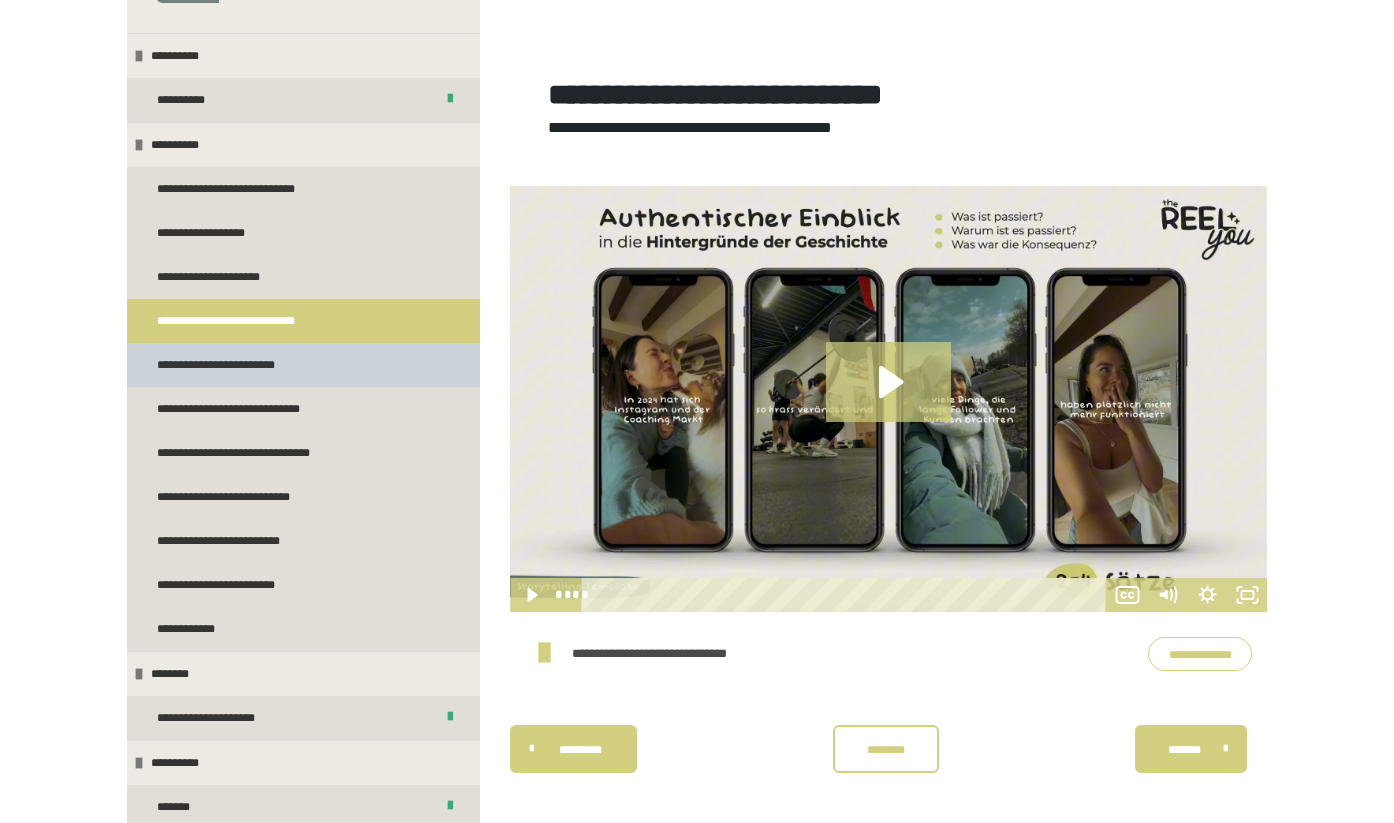 click on "**********" at bounding box center [231, 365] 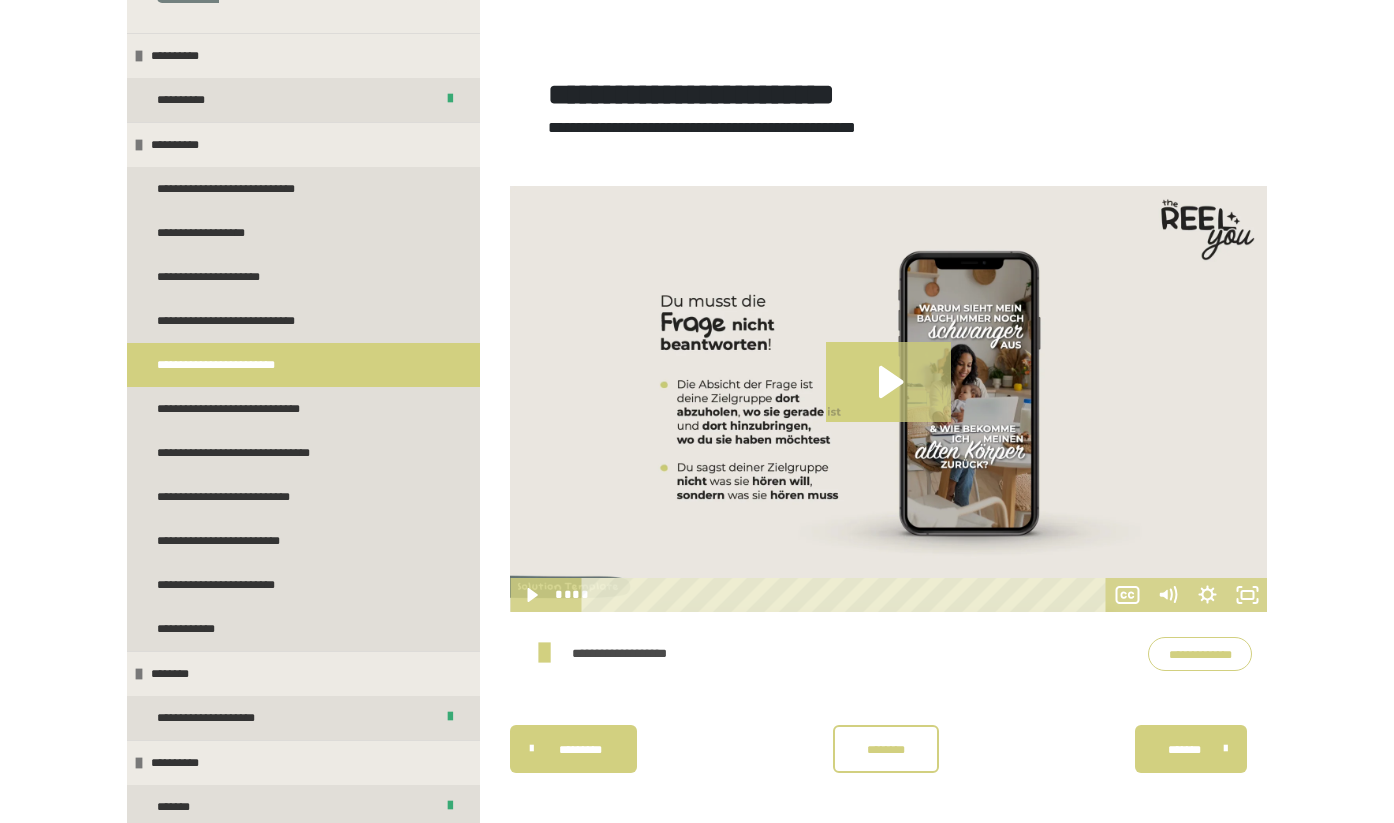 click on "**********" at bounding box center [1200, 654] 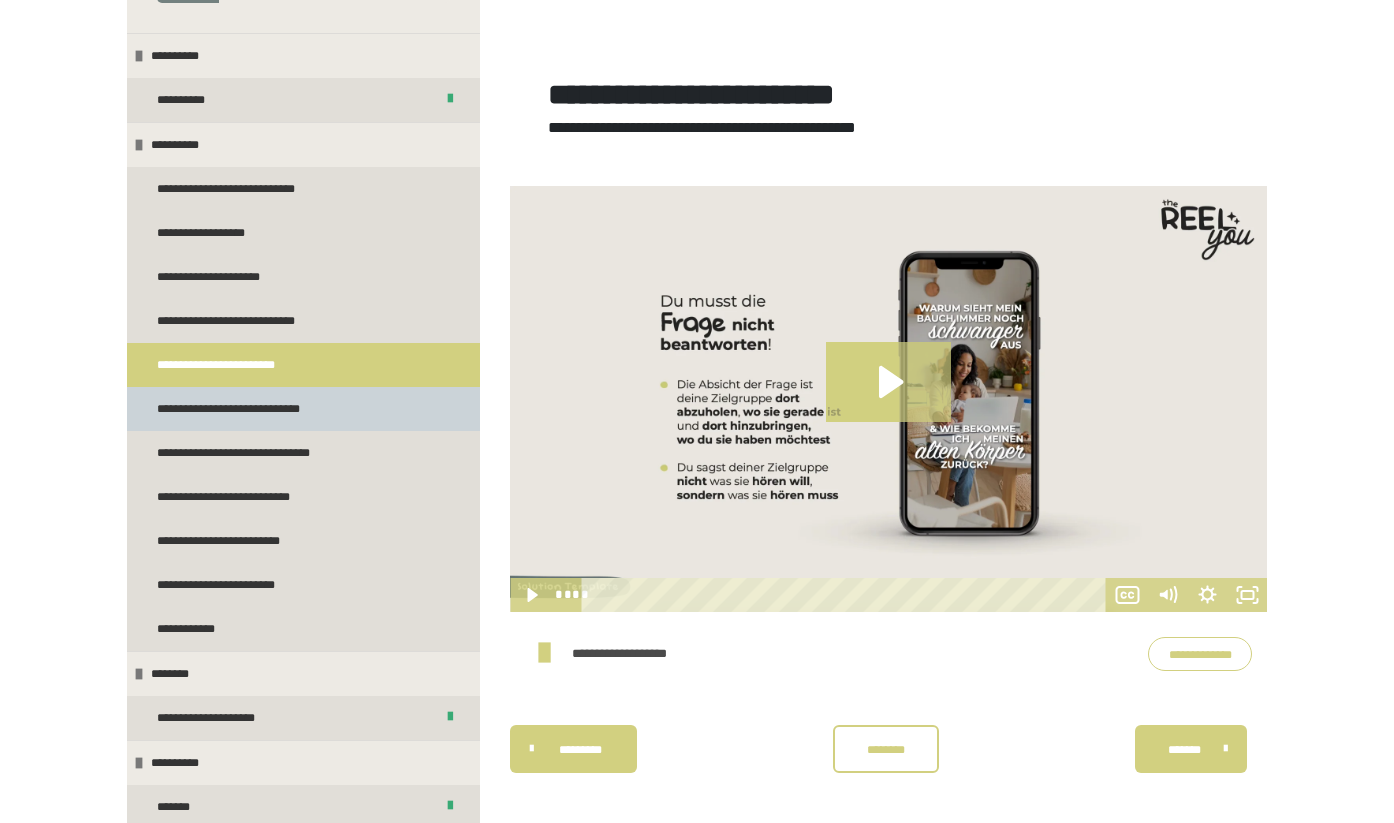 click on "**********" at bounding box center (243, 409) 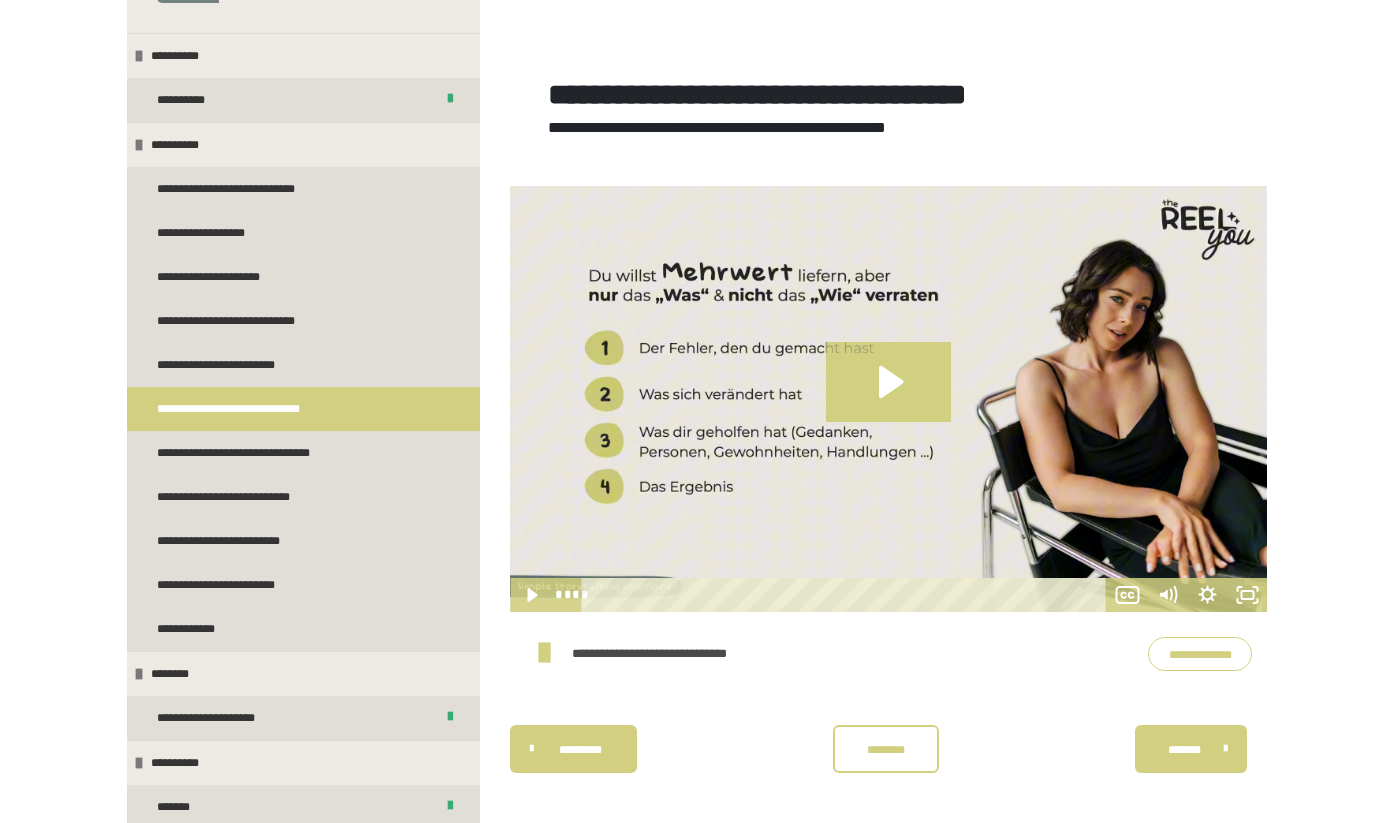 click on "**********" at bounding box center [1200, 654] 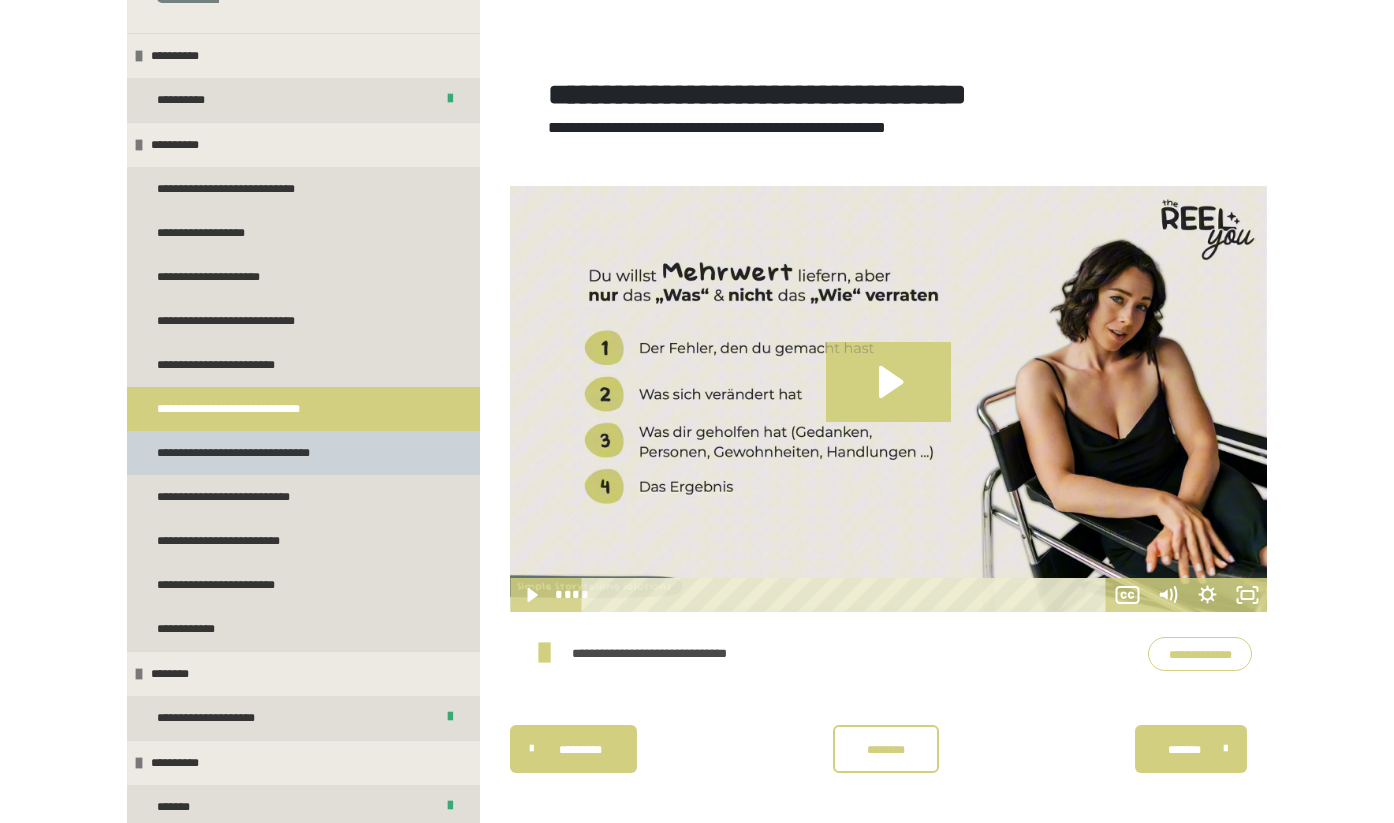 click on "**********" at bounding box center (250, 453) 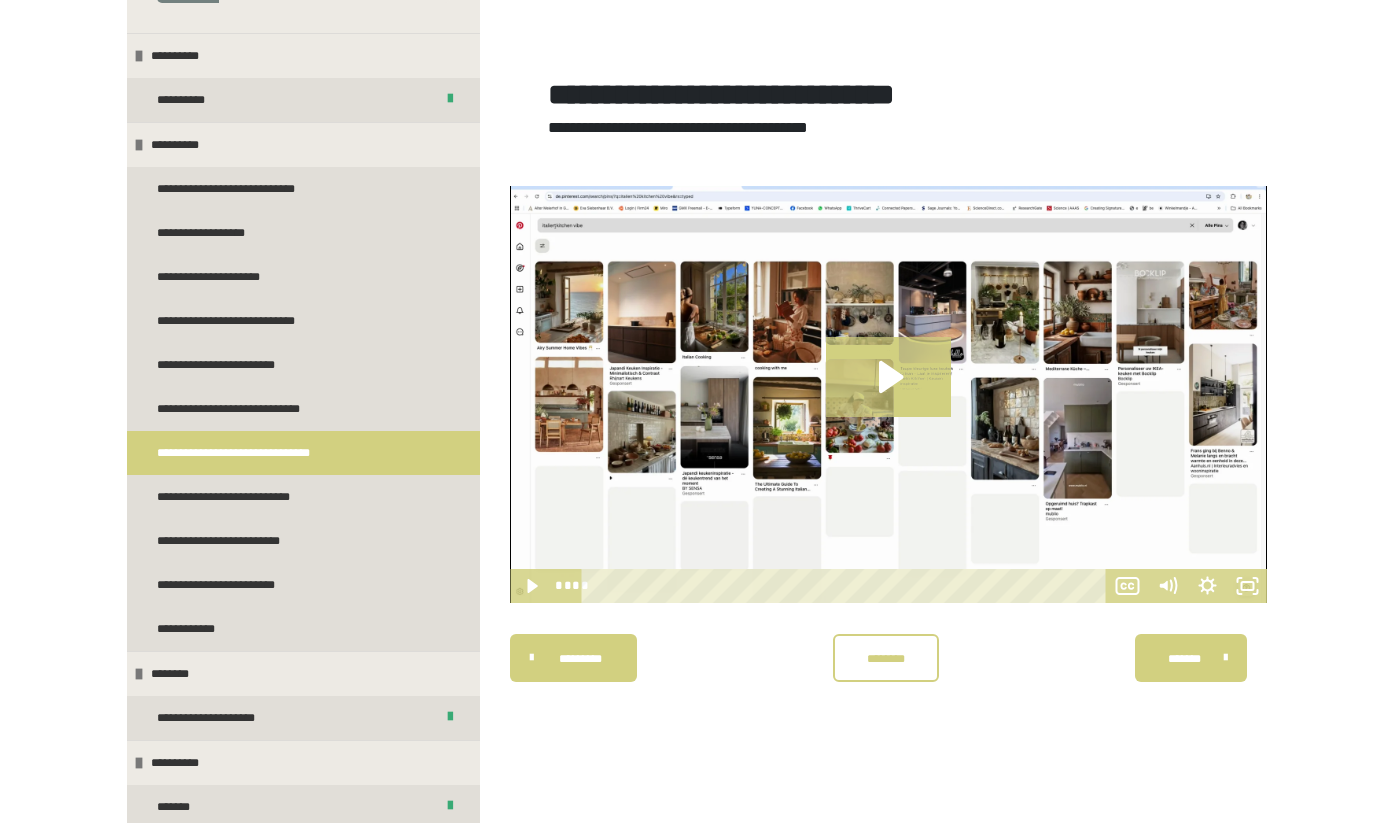 drag, startPoint x: 1214, startPoint y: 673, endPoint x: 1088, endPoint y: 673, distance: 126 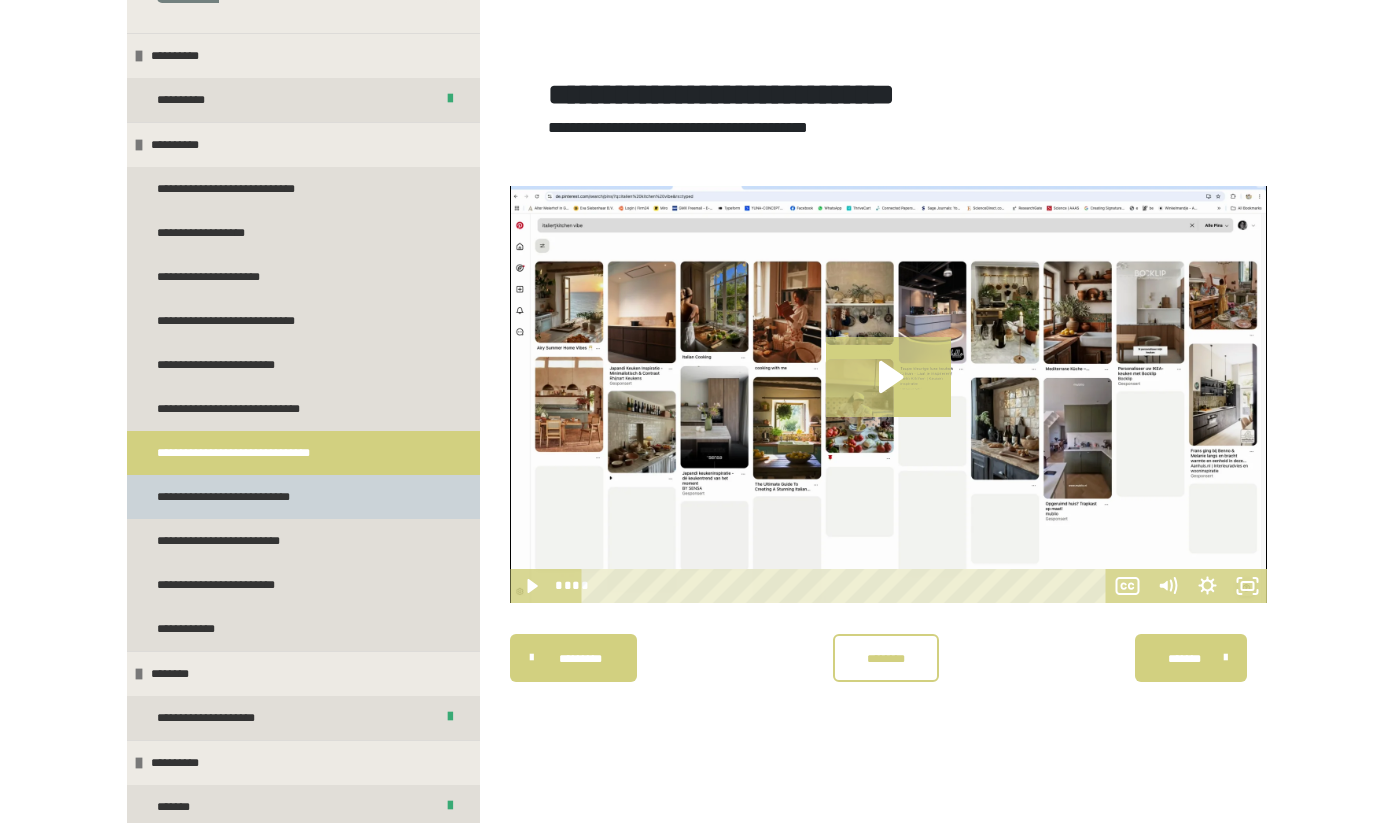 click on "**********" at bounding box center (235, 497) 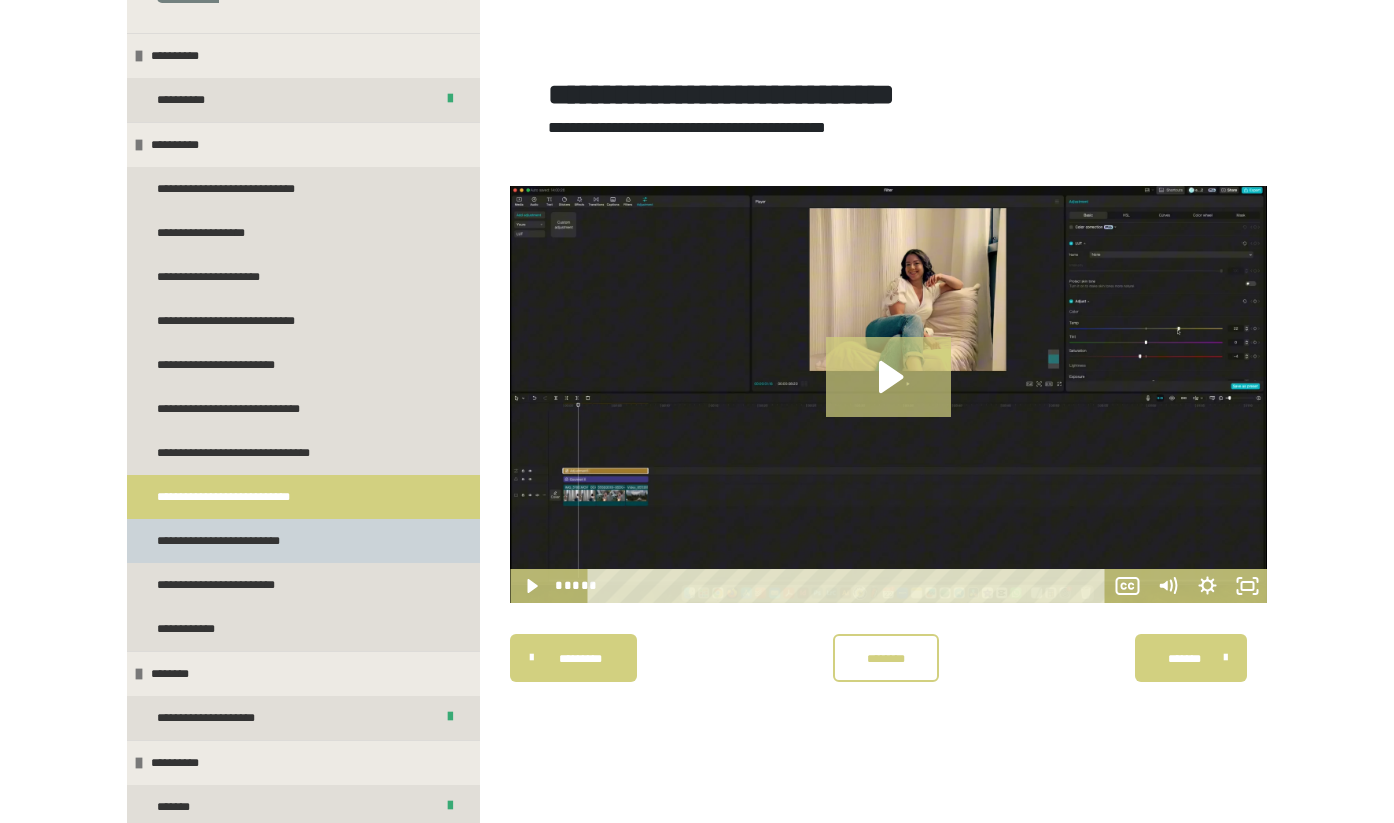 click on "**********" at bounding box center [239, 541] 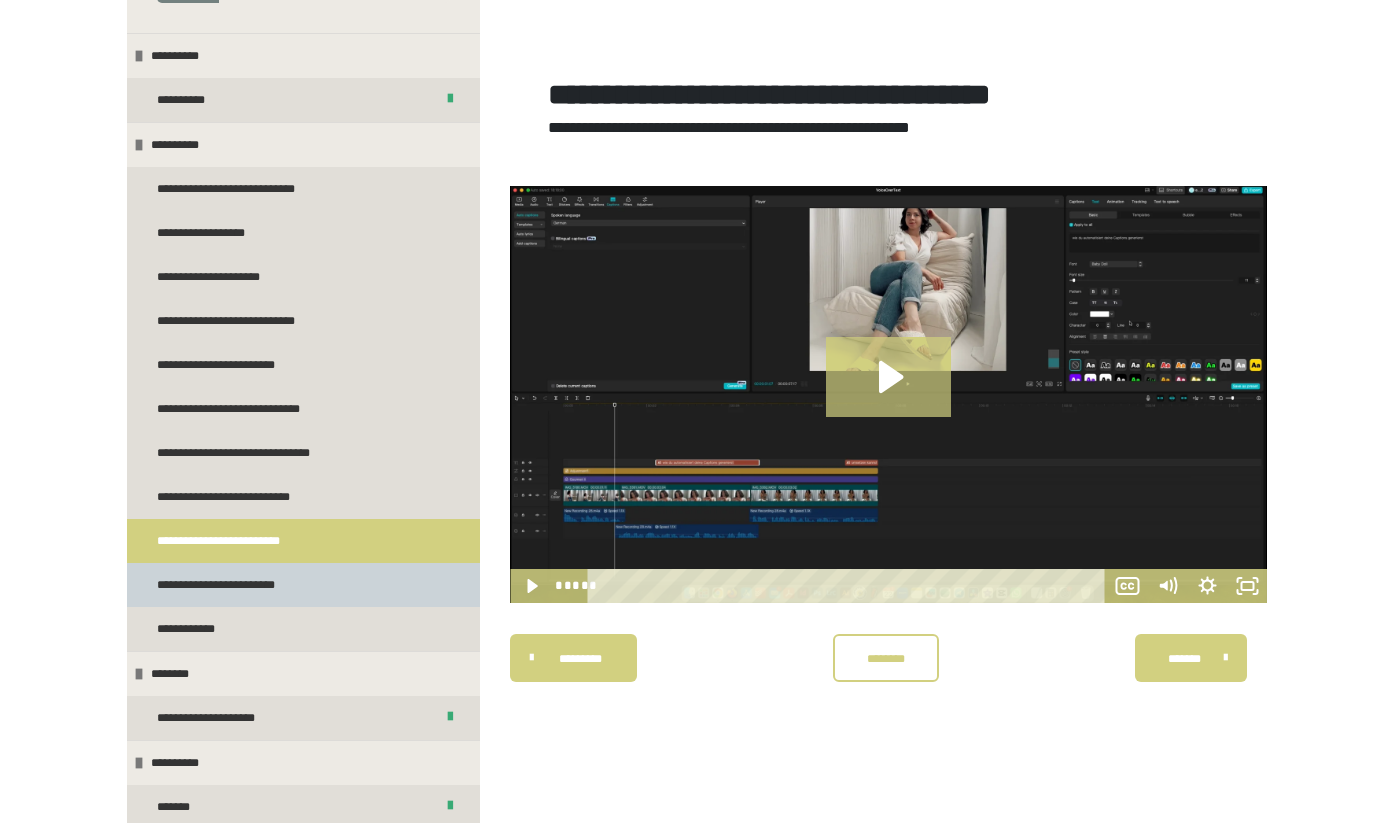 click on "**********" at bounding box center [230, 585] 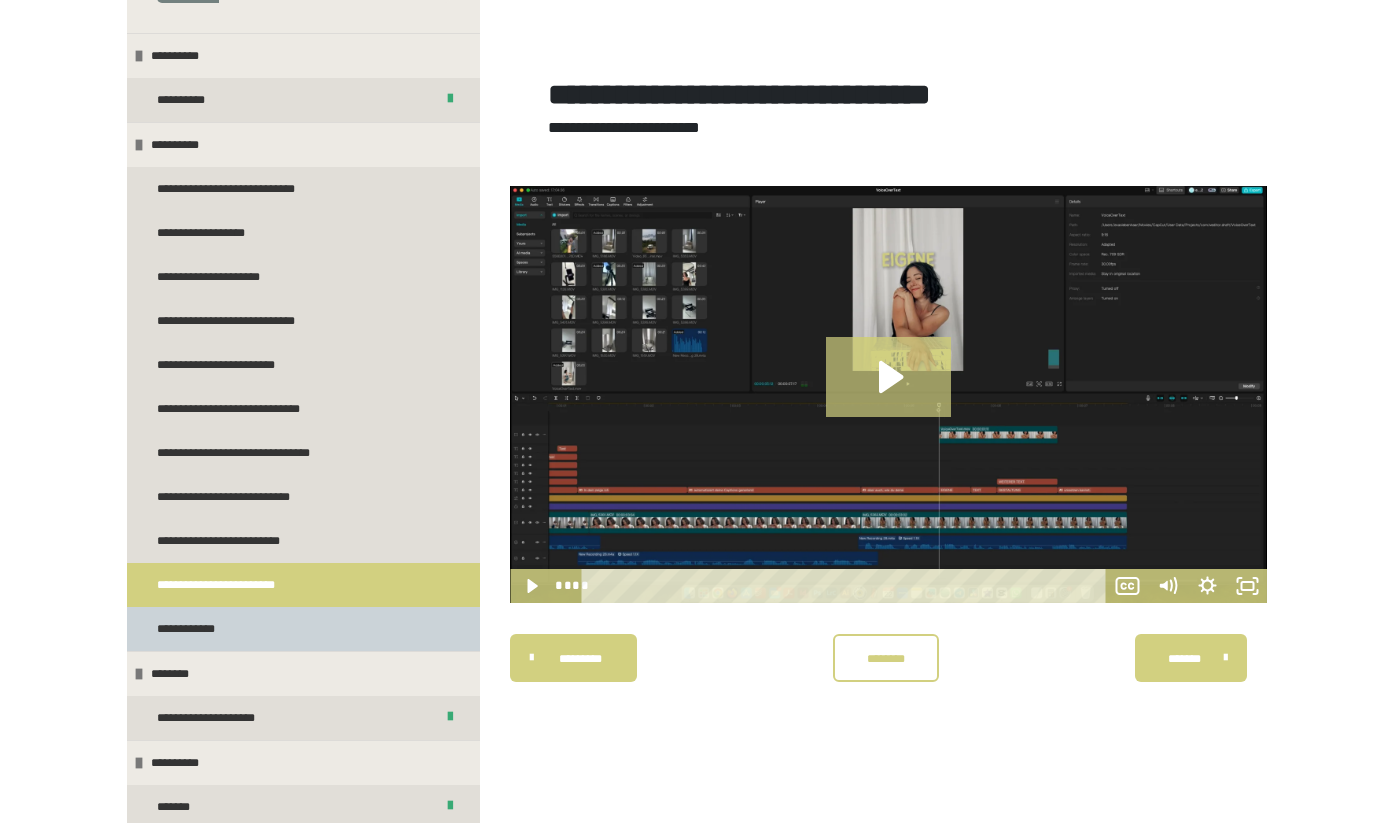 click on "**********" at bounding box center [303, 629] 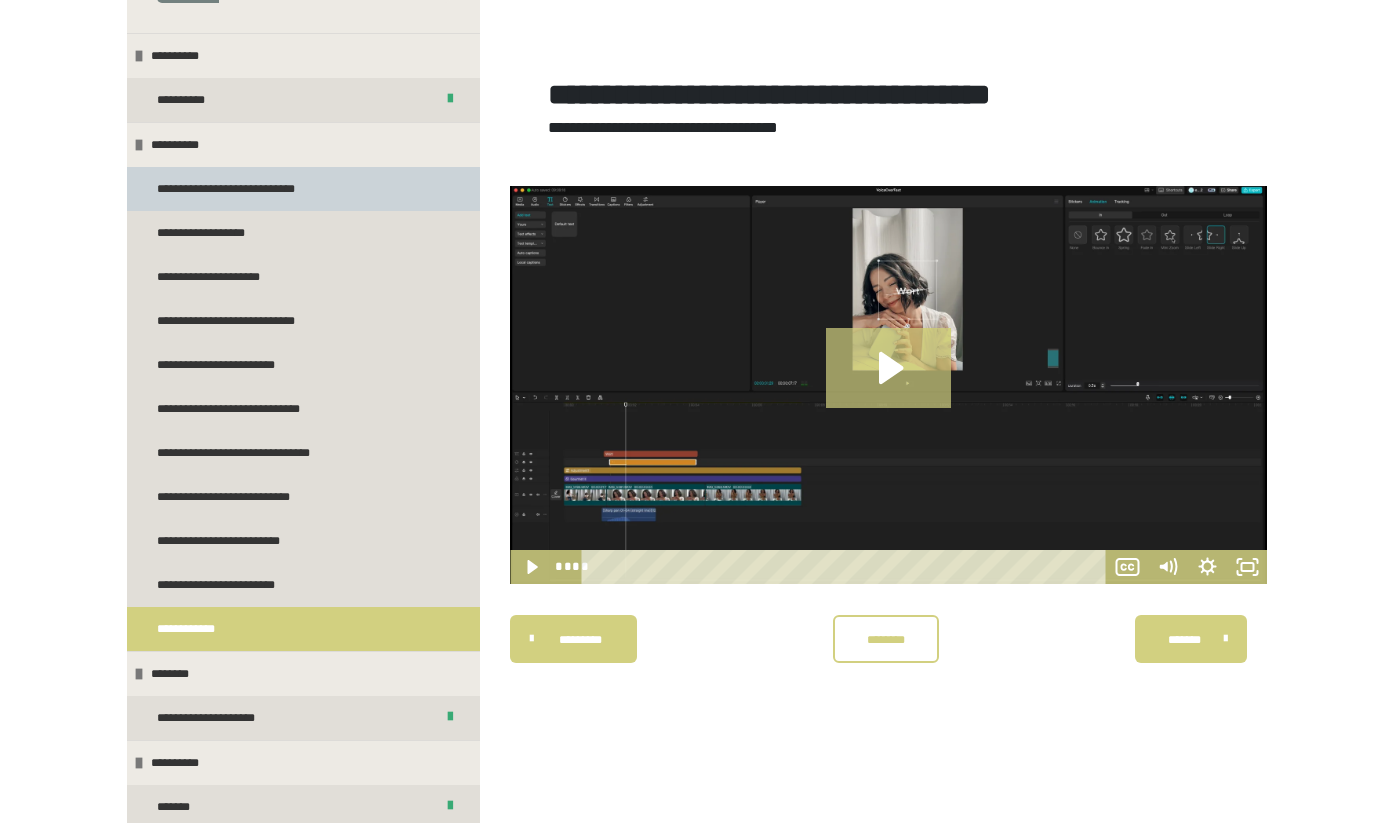 click on "**********" at bounding box center [238, 189] 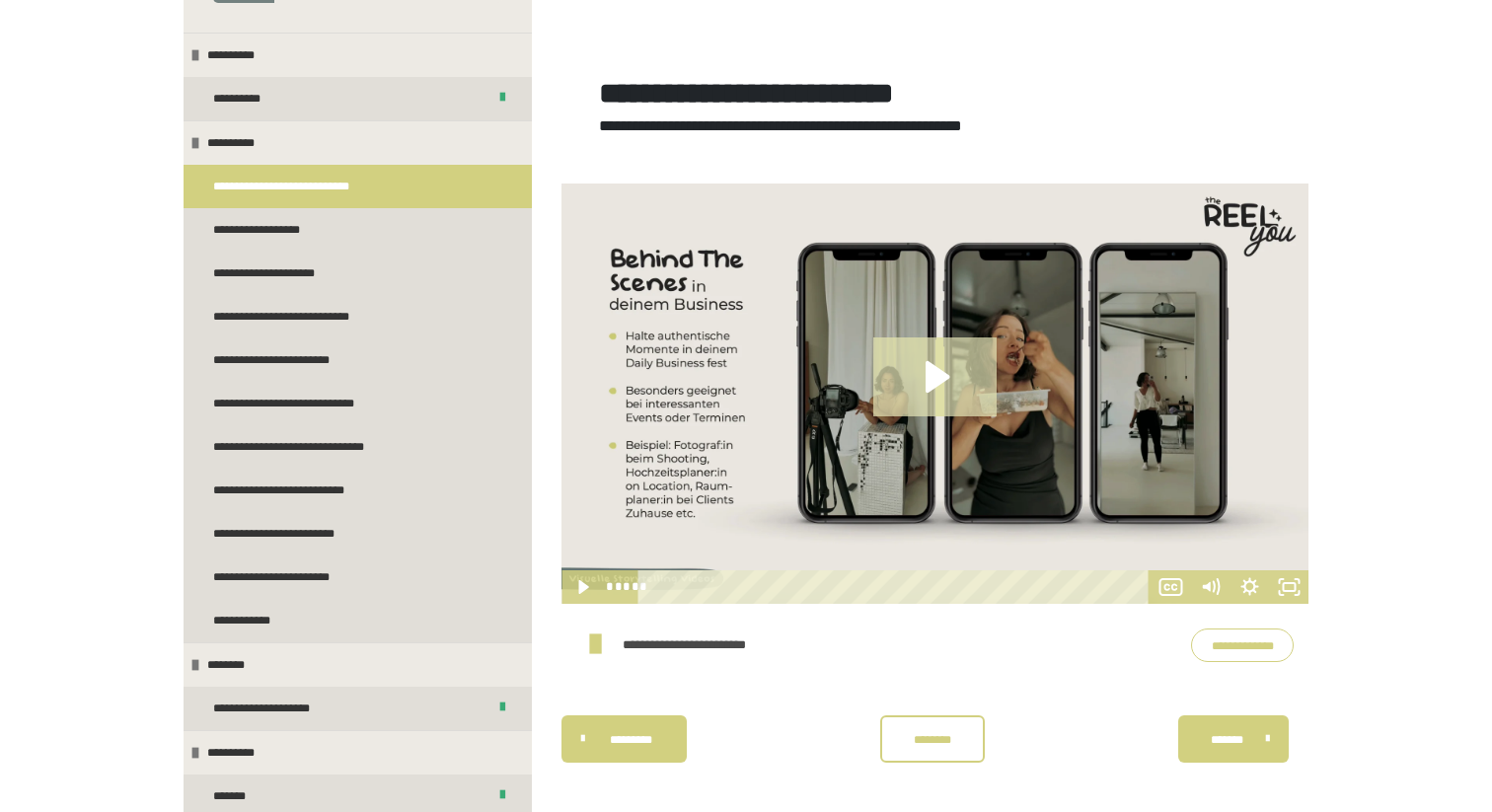 click 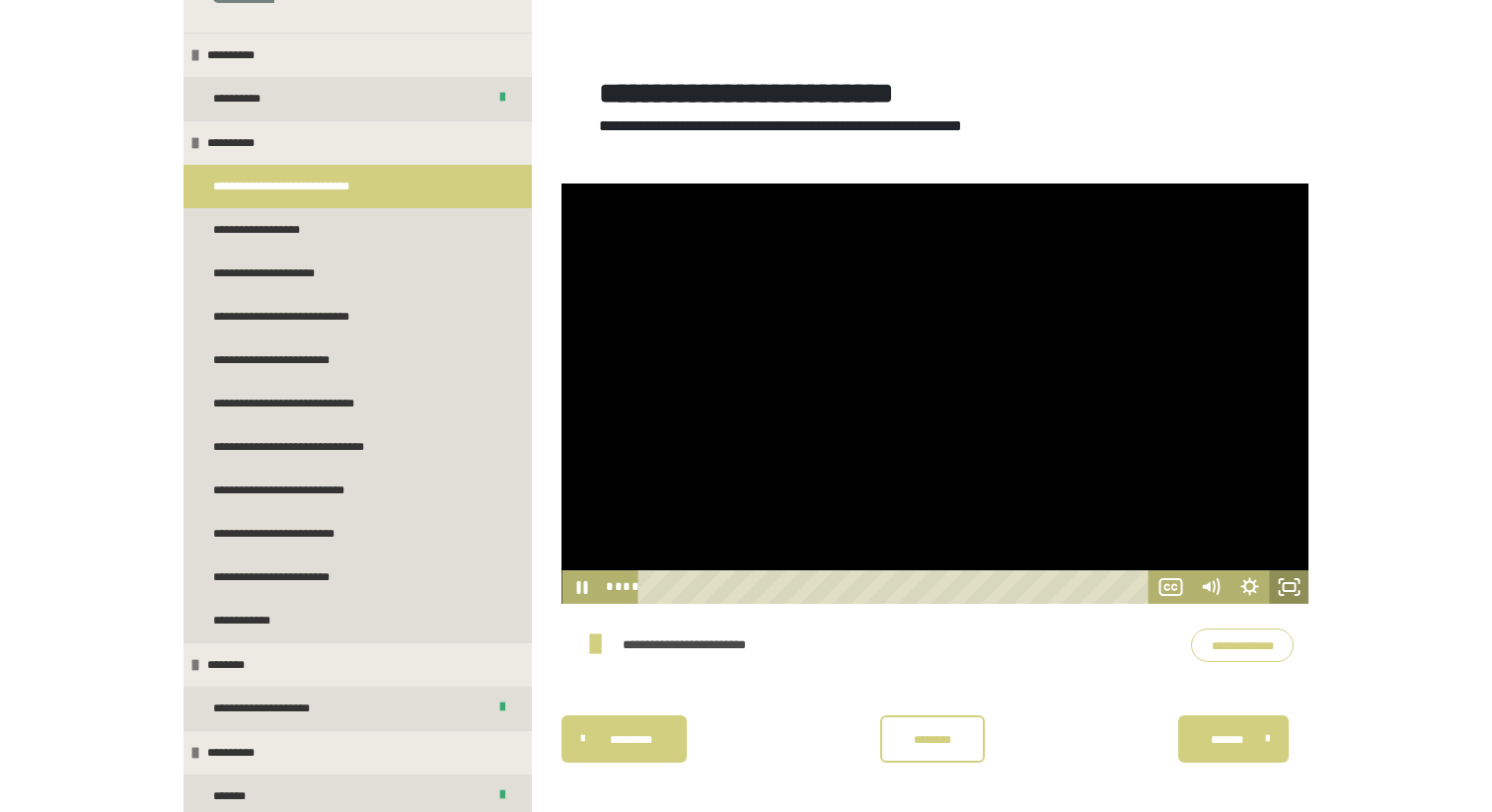 click 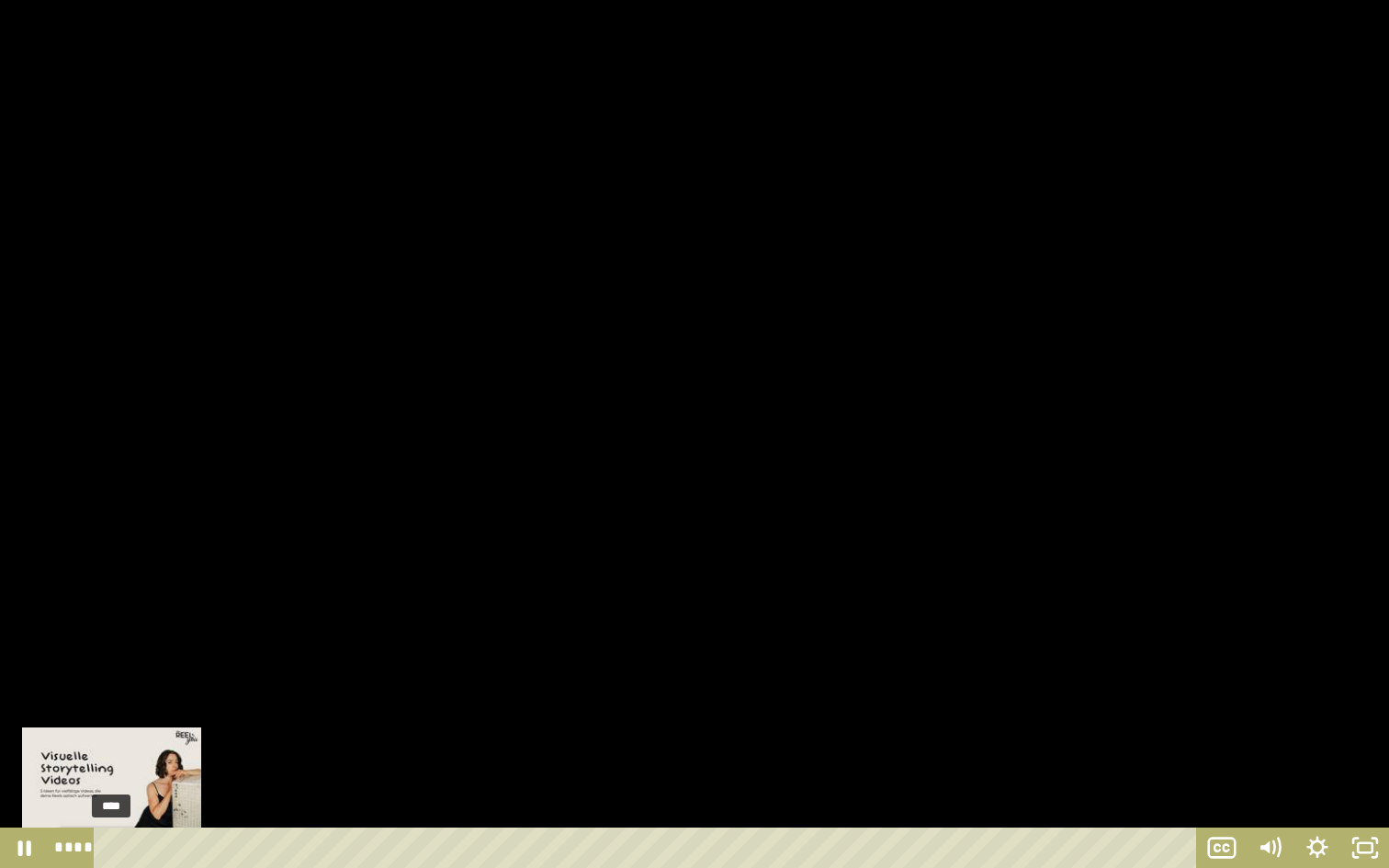 click on "****" at bounding box center [649, 848] 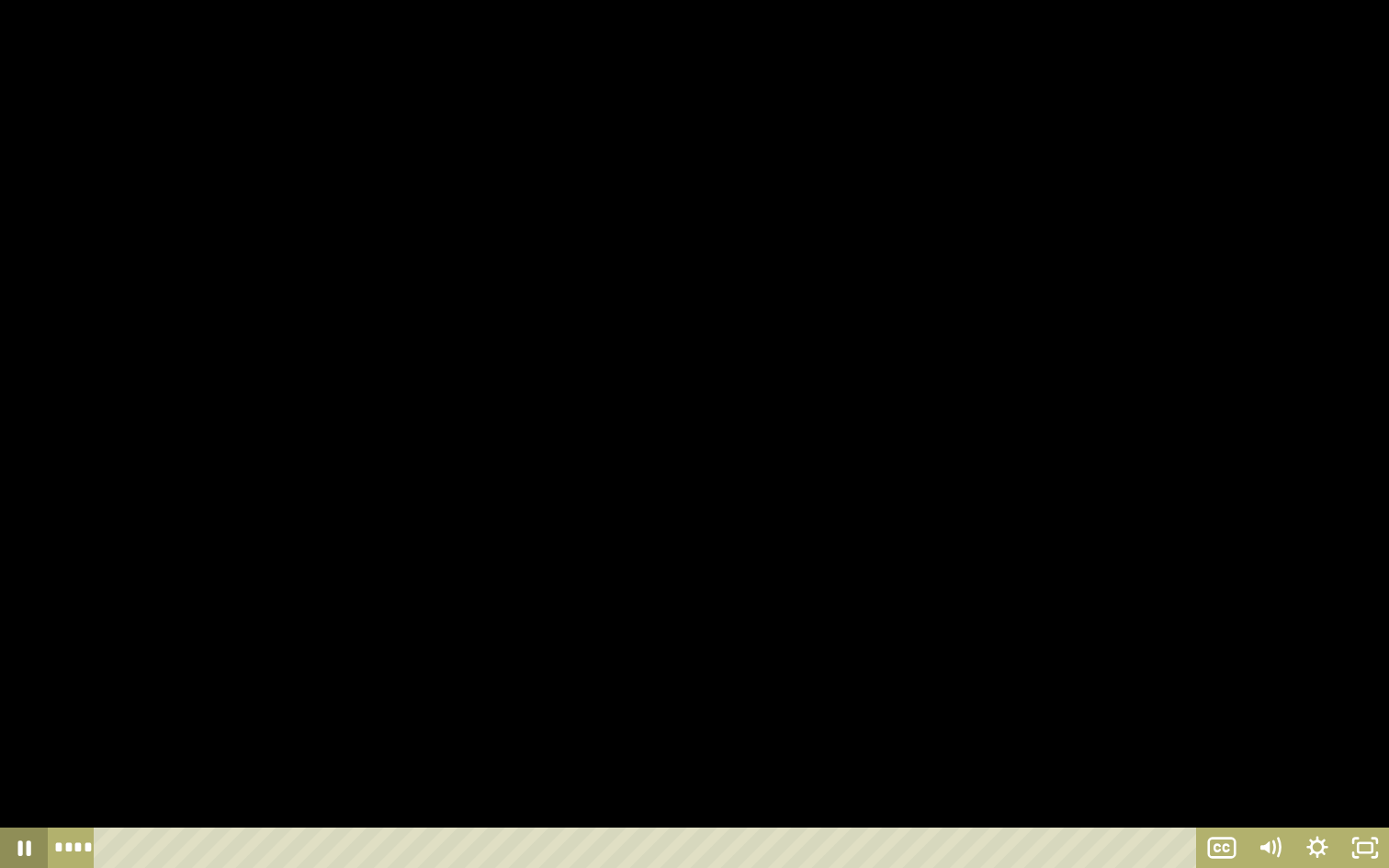 click 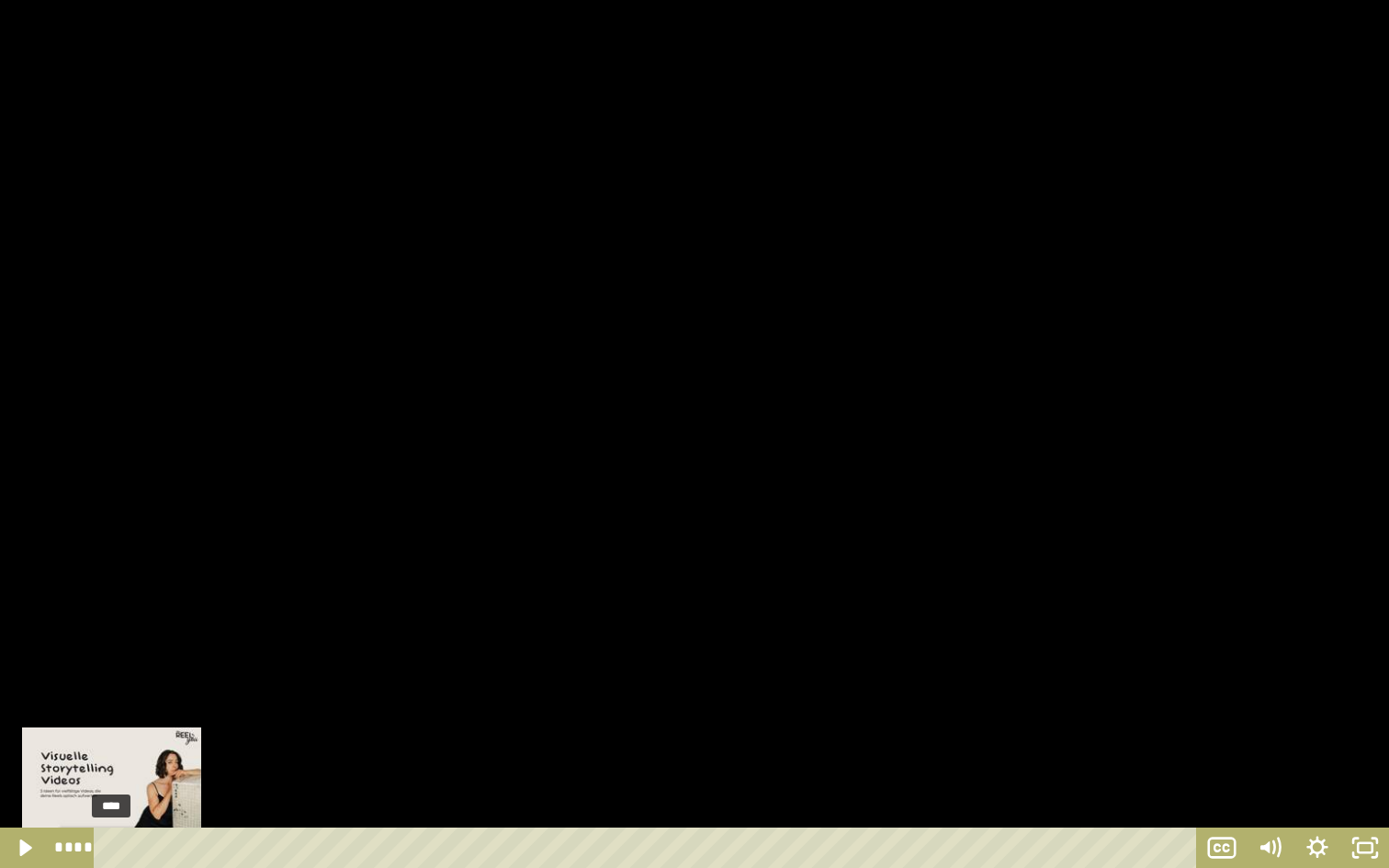 click at bounding box center (111, 848) 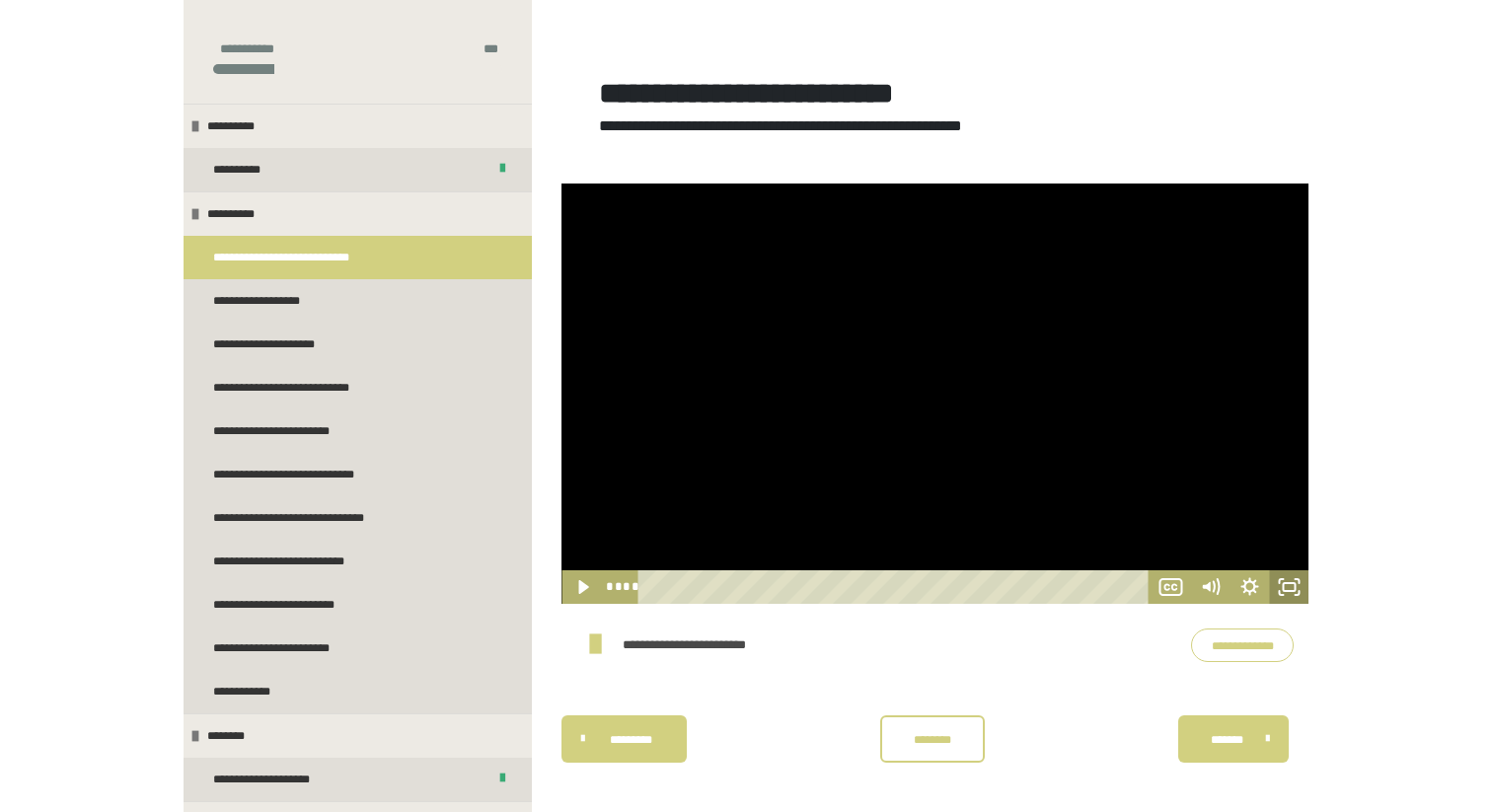 click 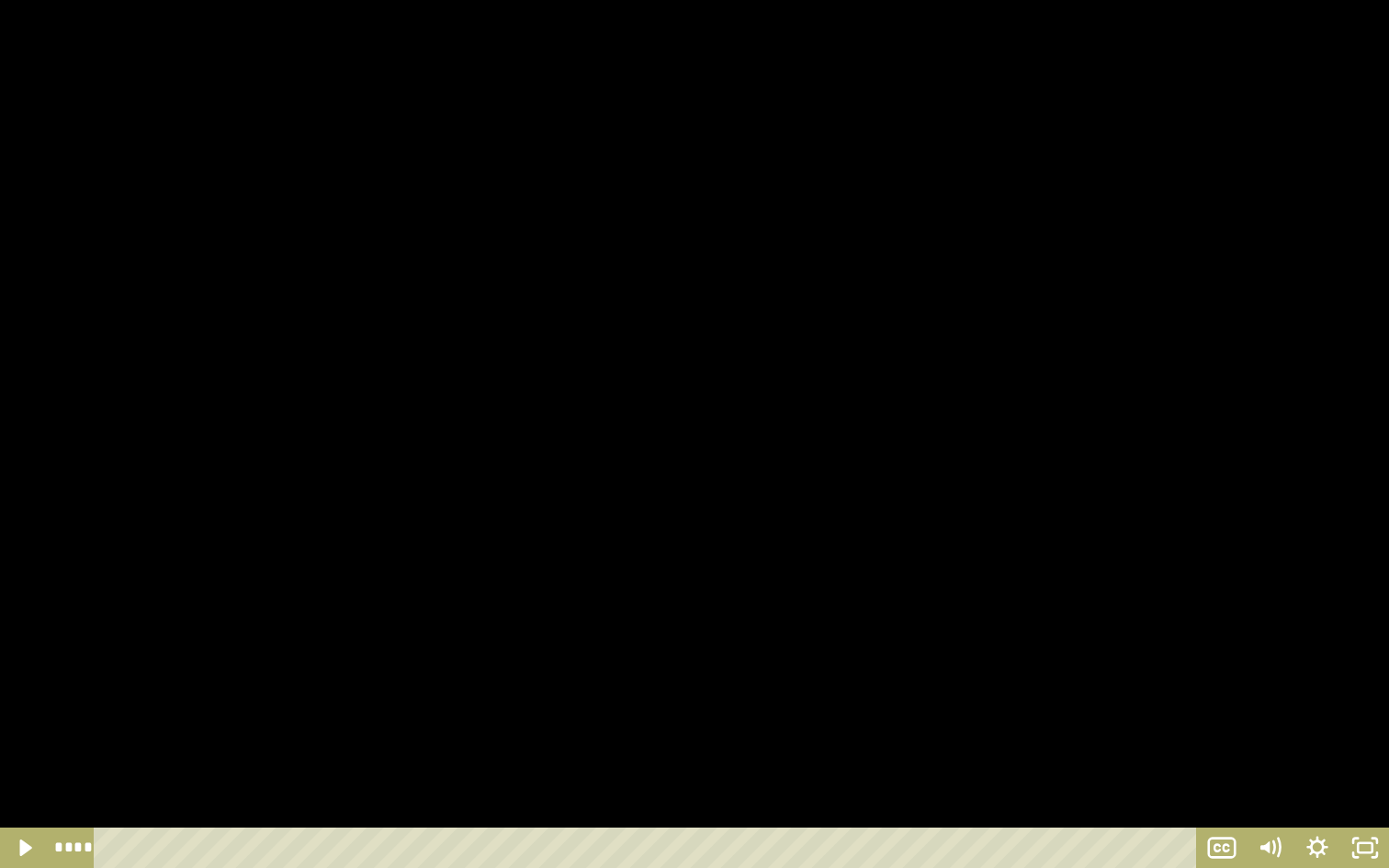 click at bounding box center [694, 434] 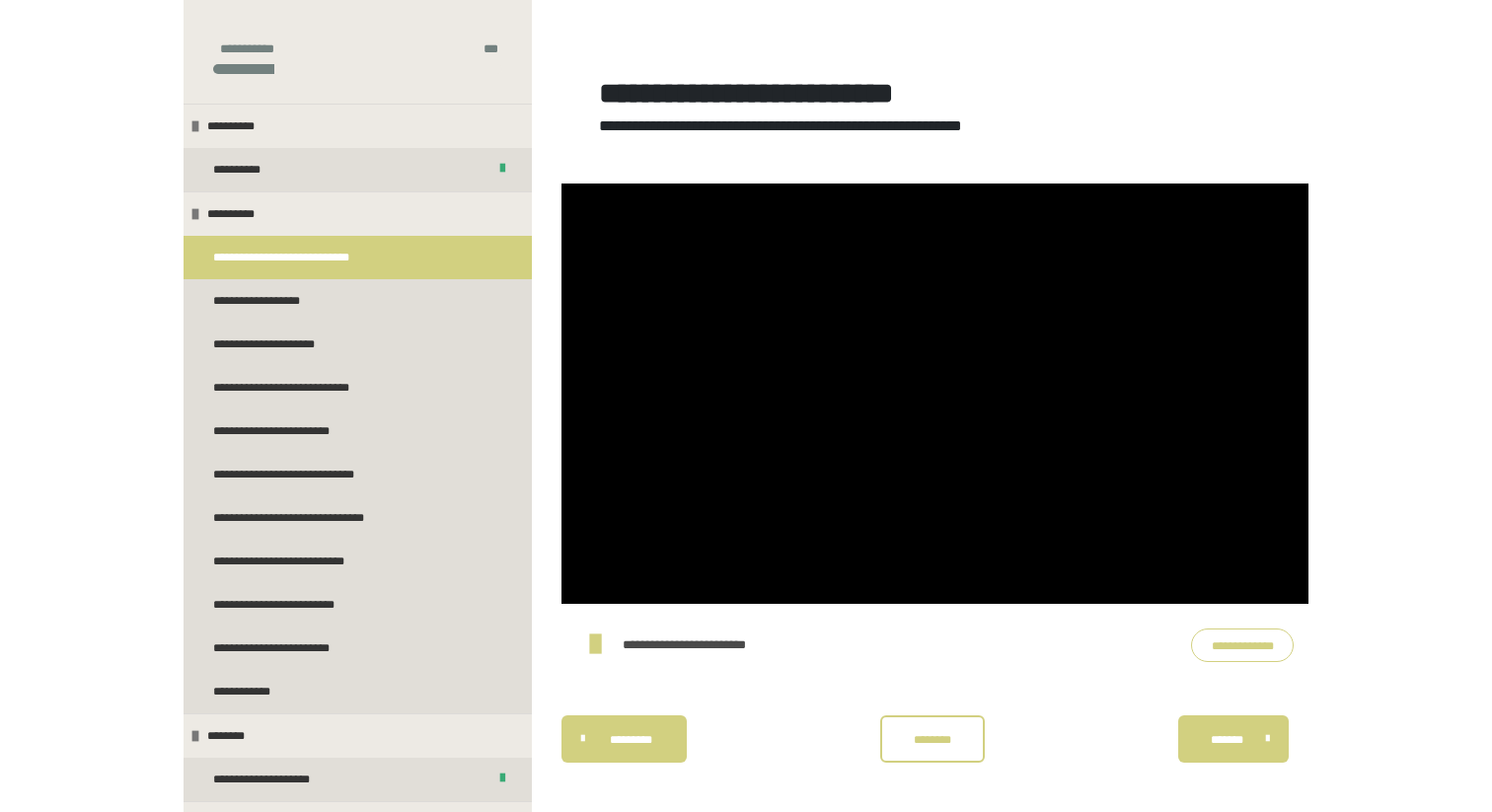click on "**********" at bounding box center (1242, 645) 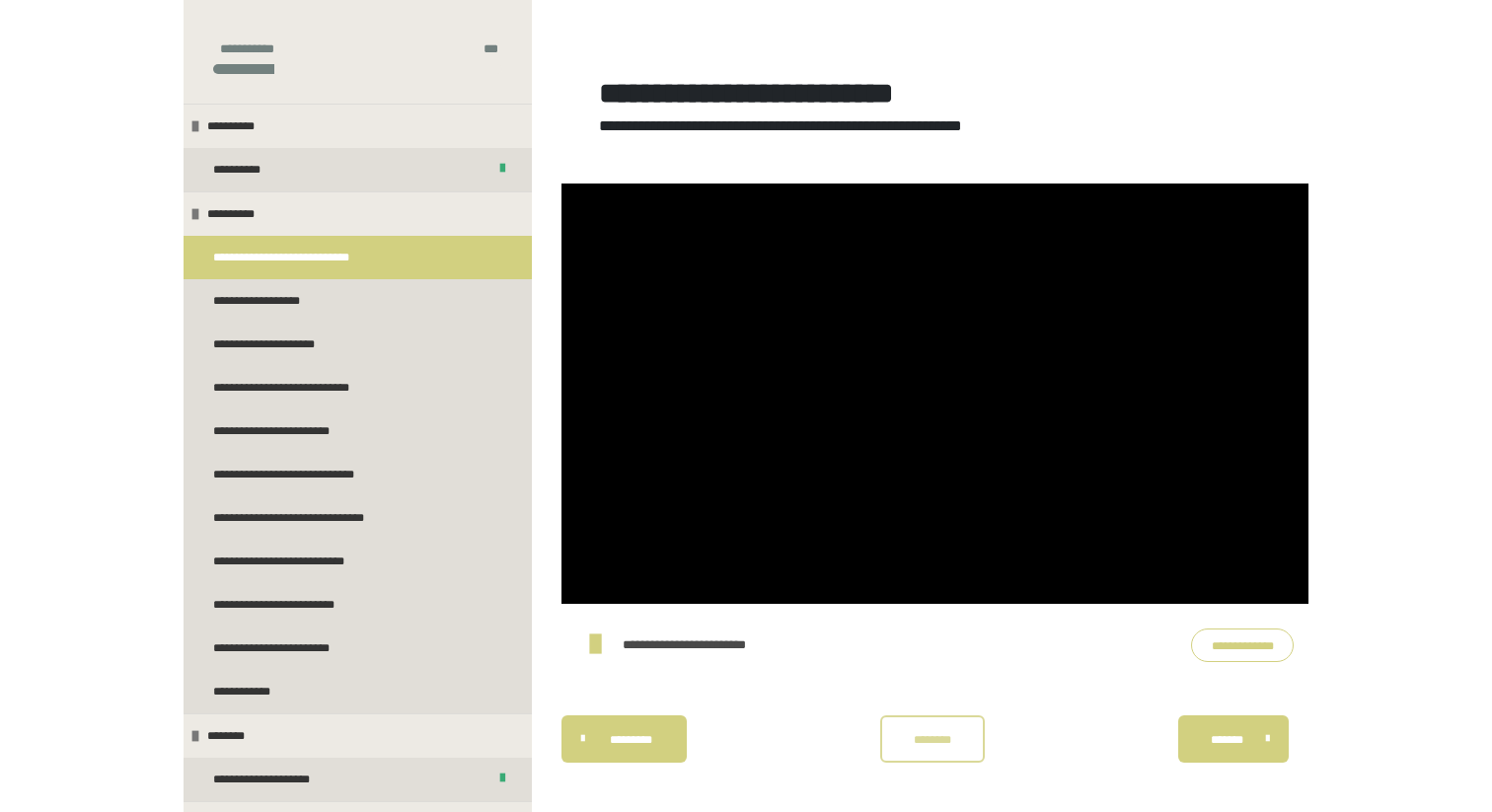 click on "********" at bounding box center (932, 740) 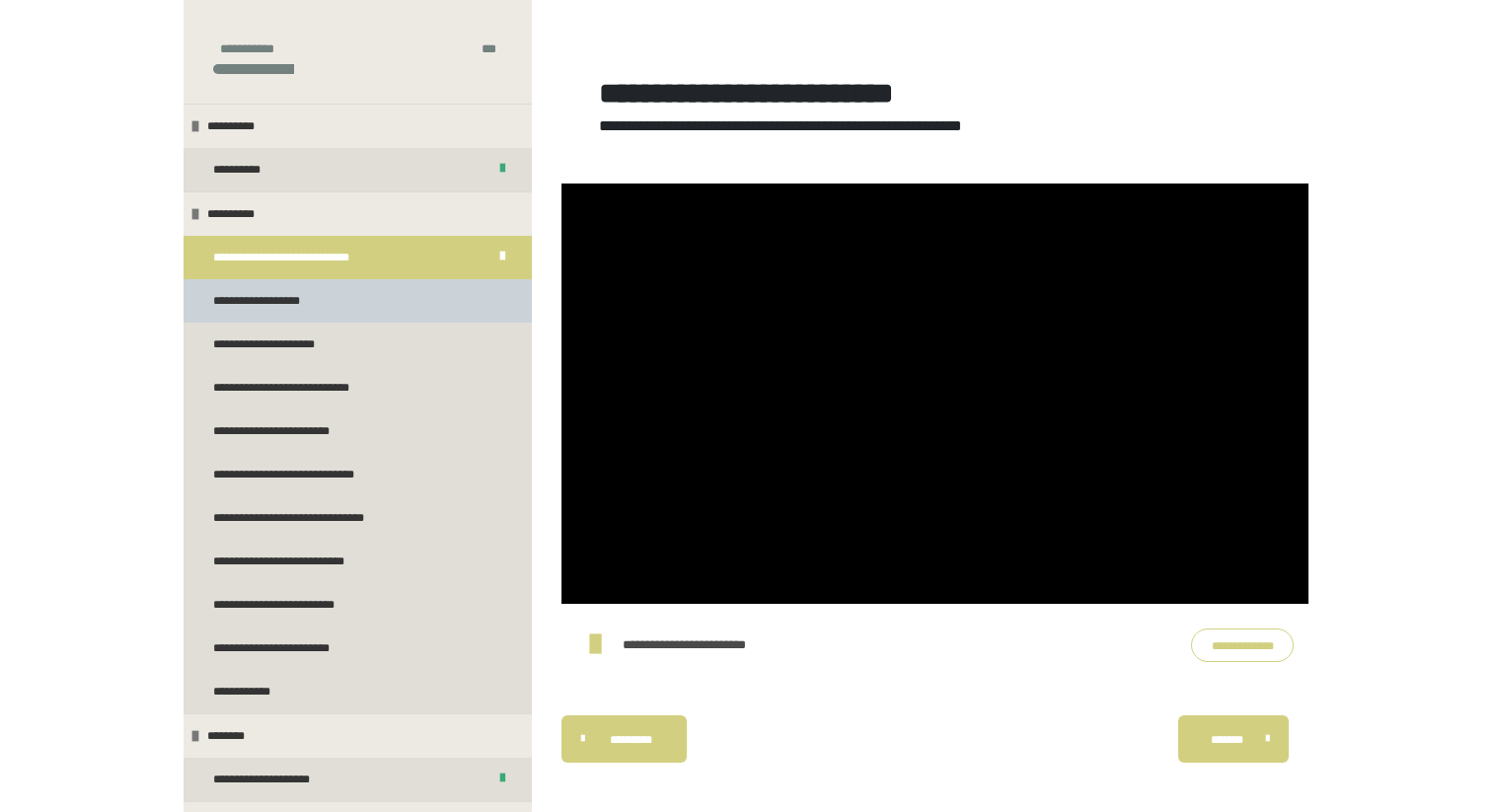 click on "**********" at bounding box center (357, 301) 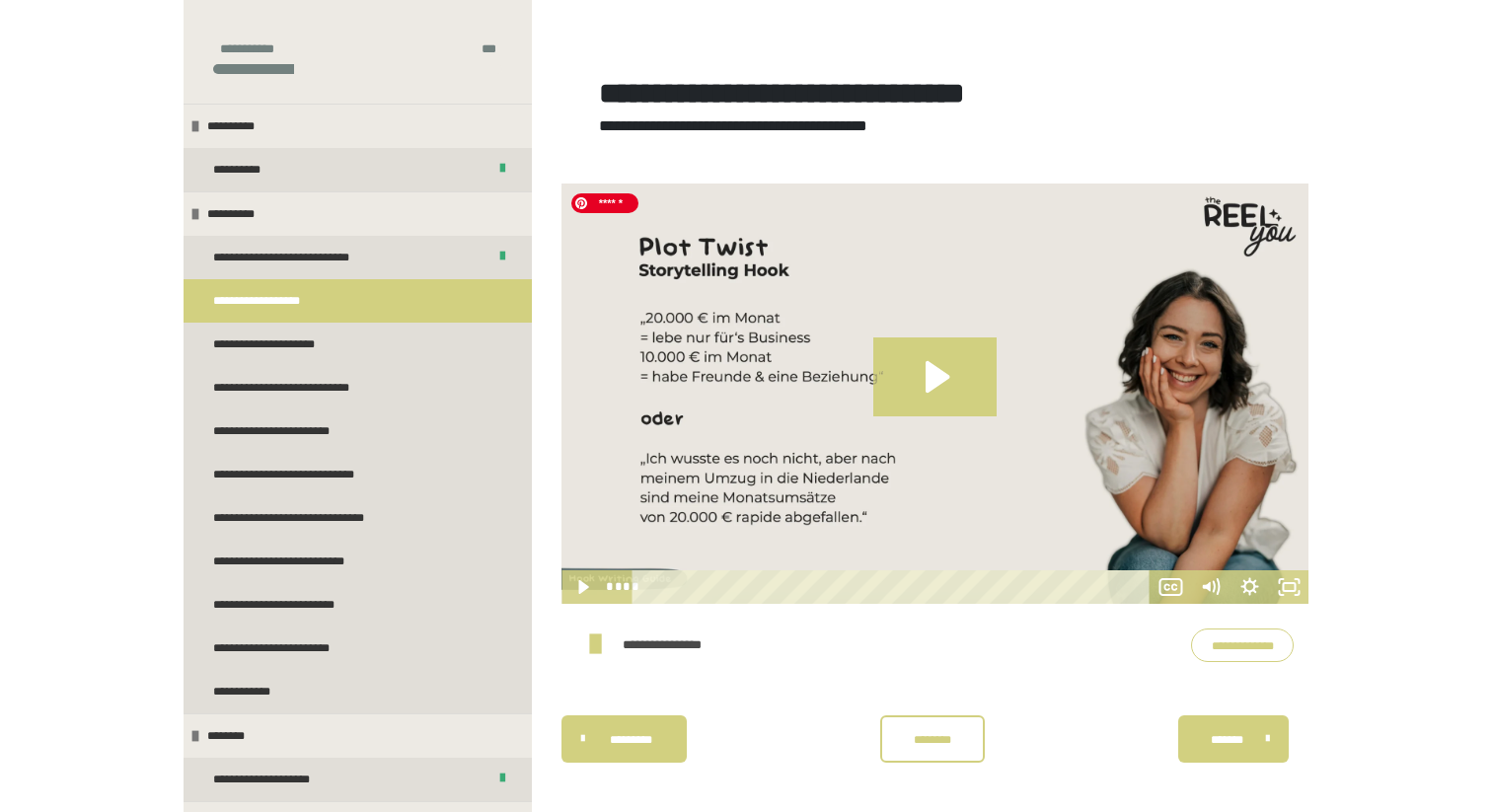 click 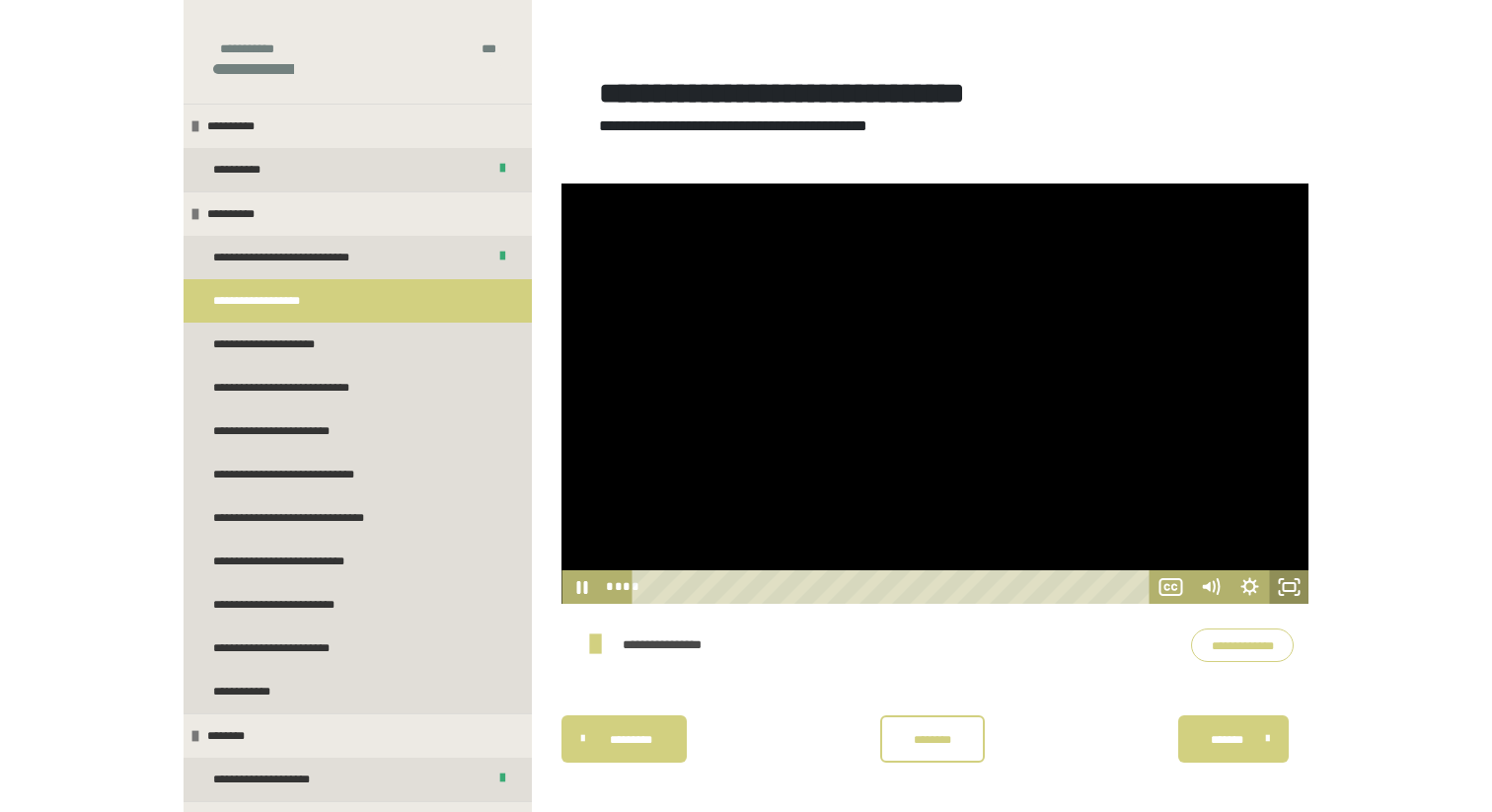 click 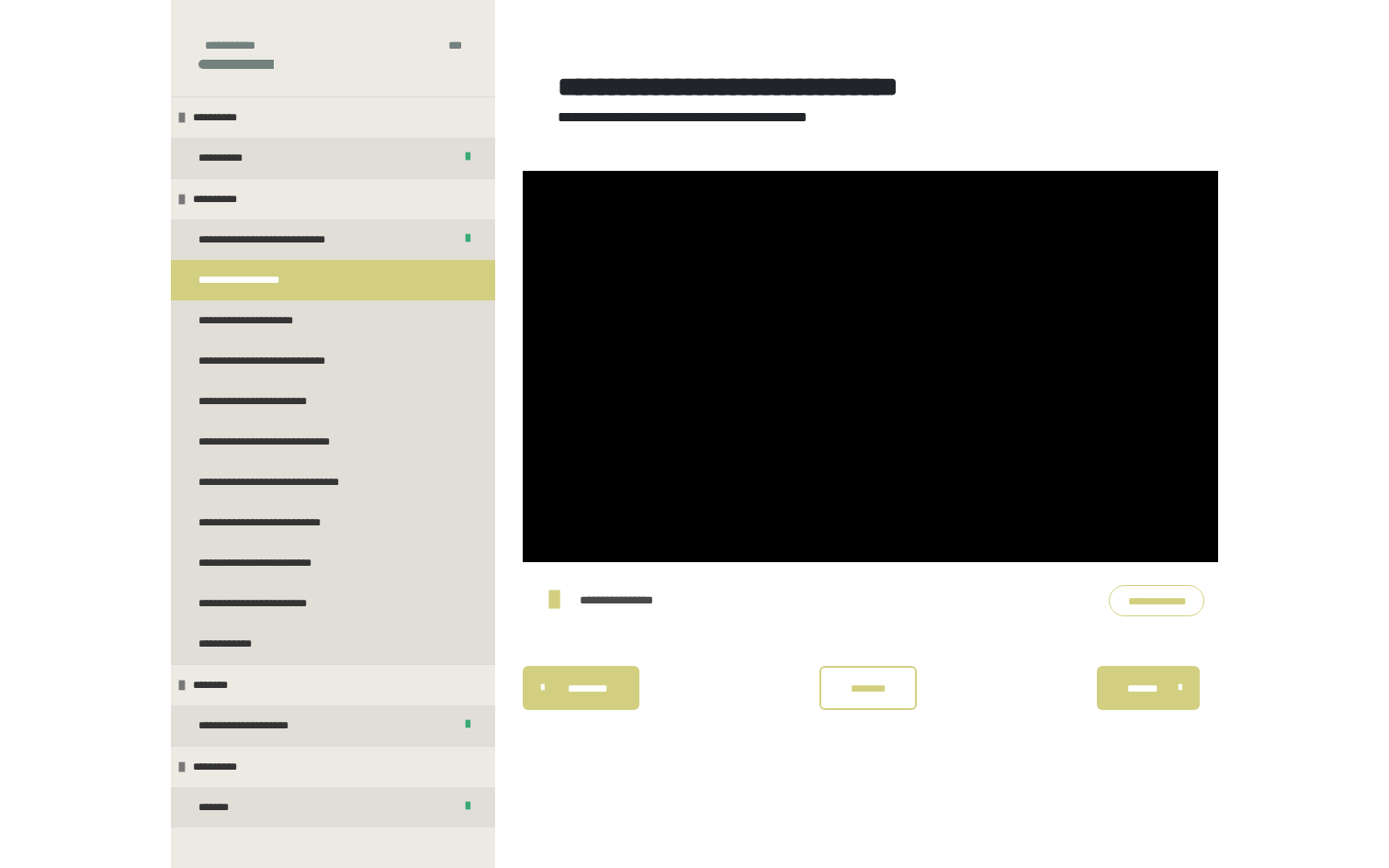 type 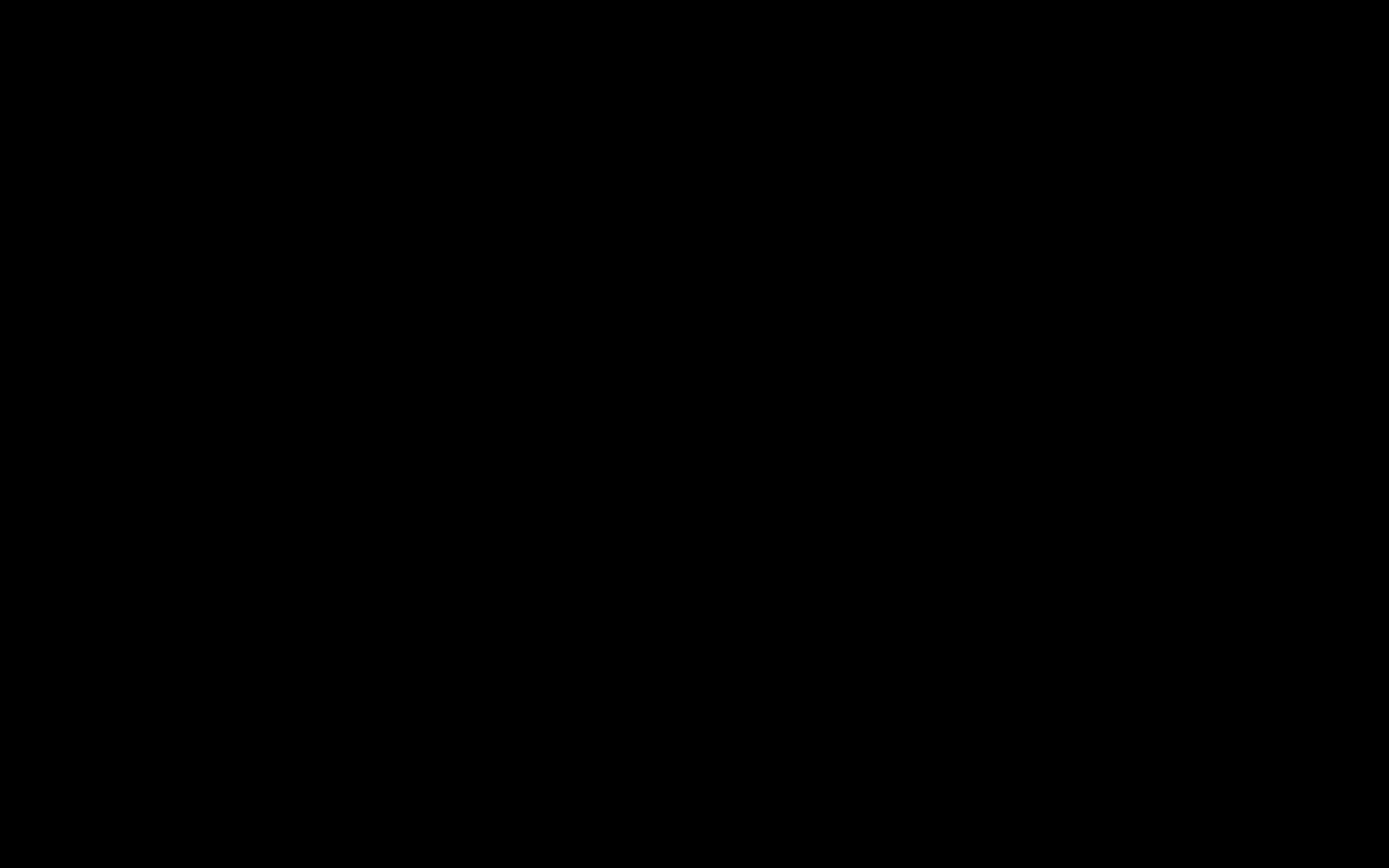 click at bounding box center [1365, 848] 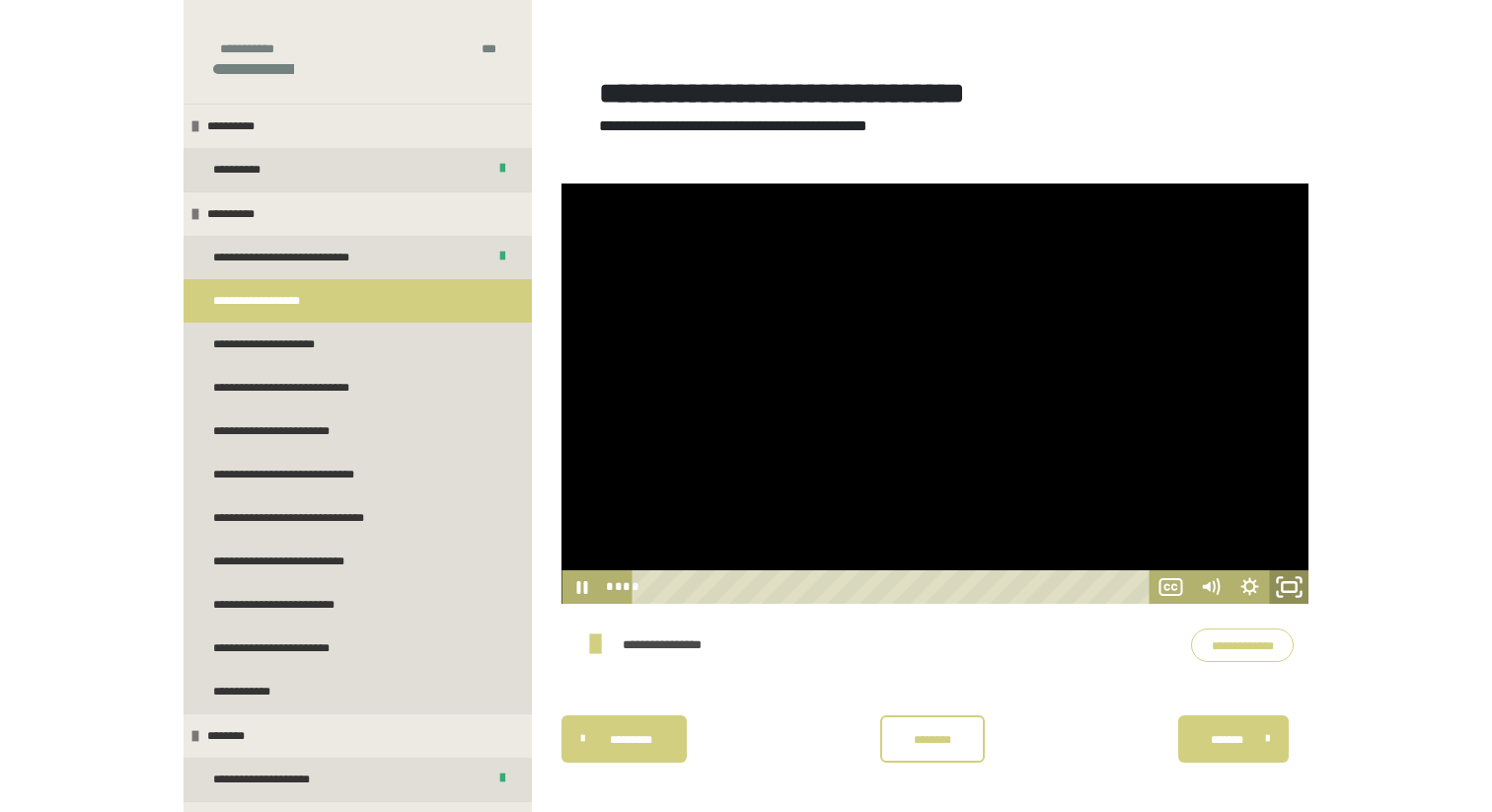 click 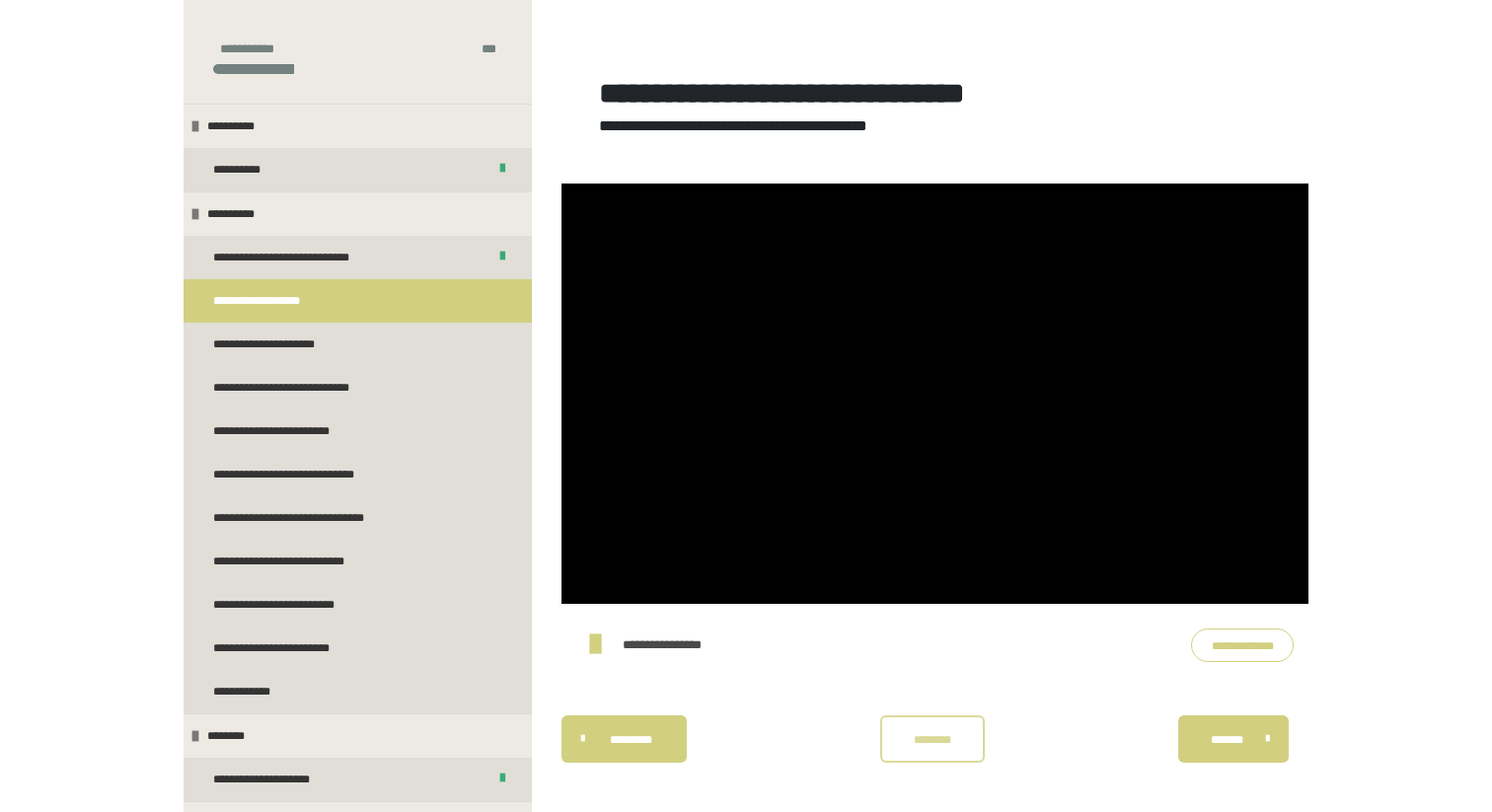 click on "********" at bounding box center (932, 740) 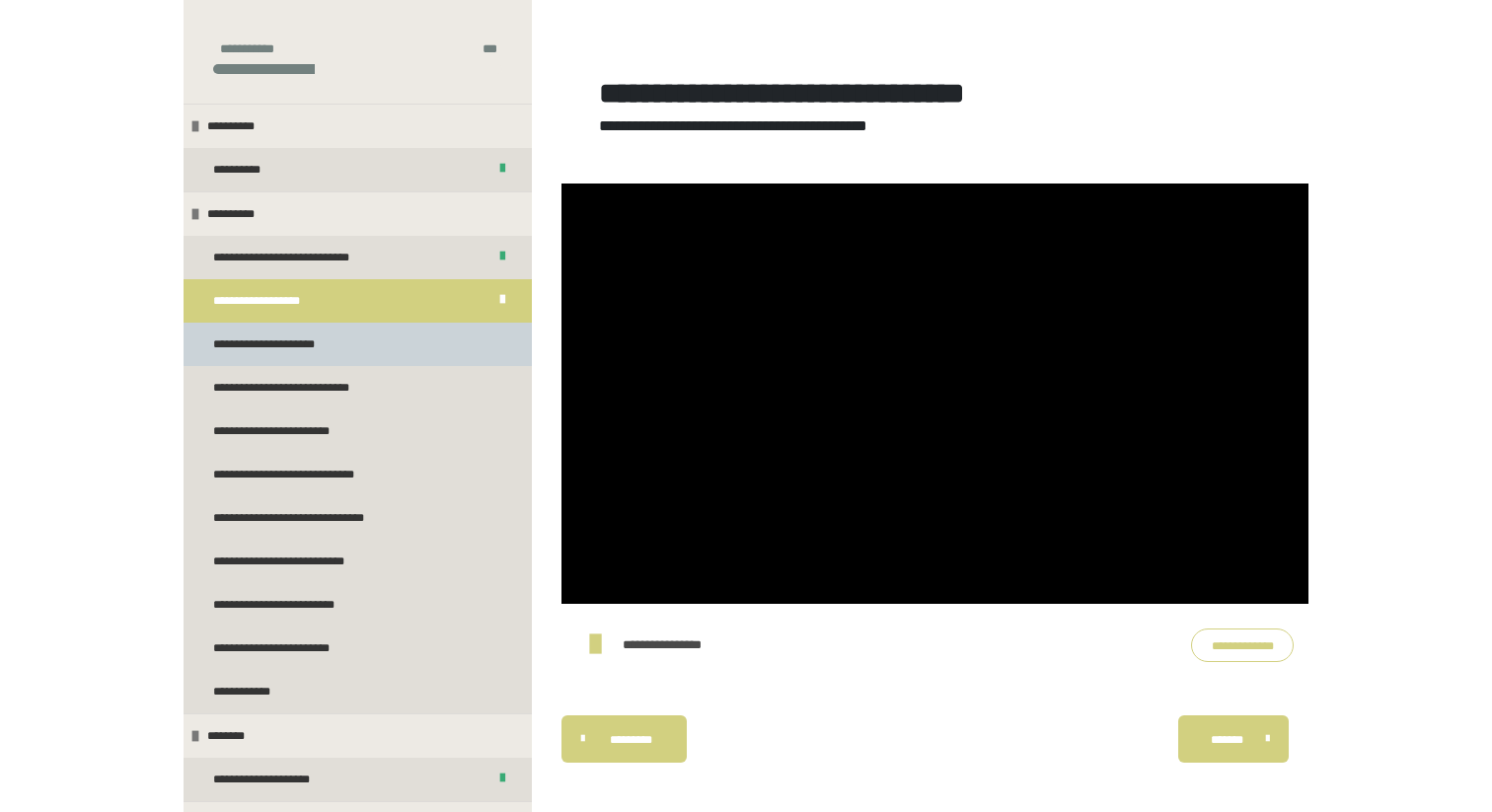click on "**********" at bounding box center (357, 344) 